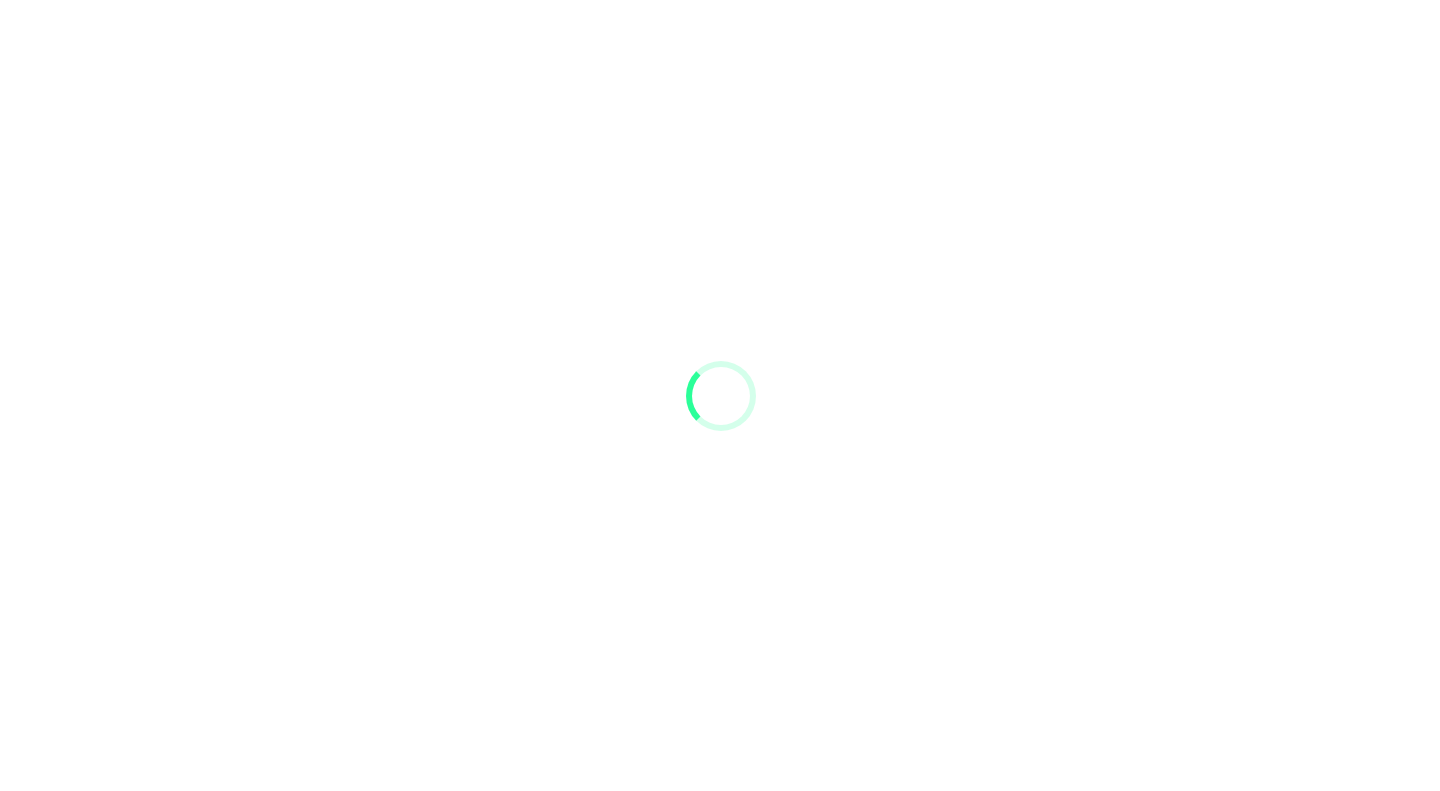 scroll, scrollTop: 0, scrollLeft: 0, axis: both 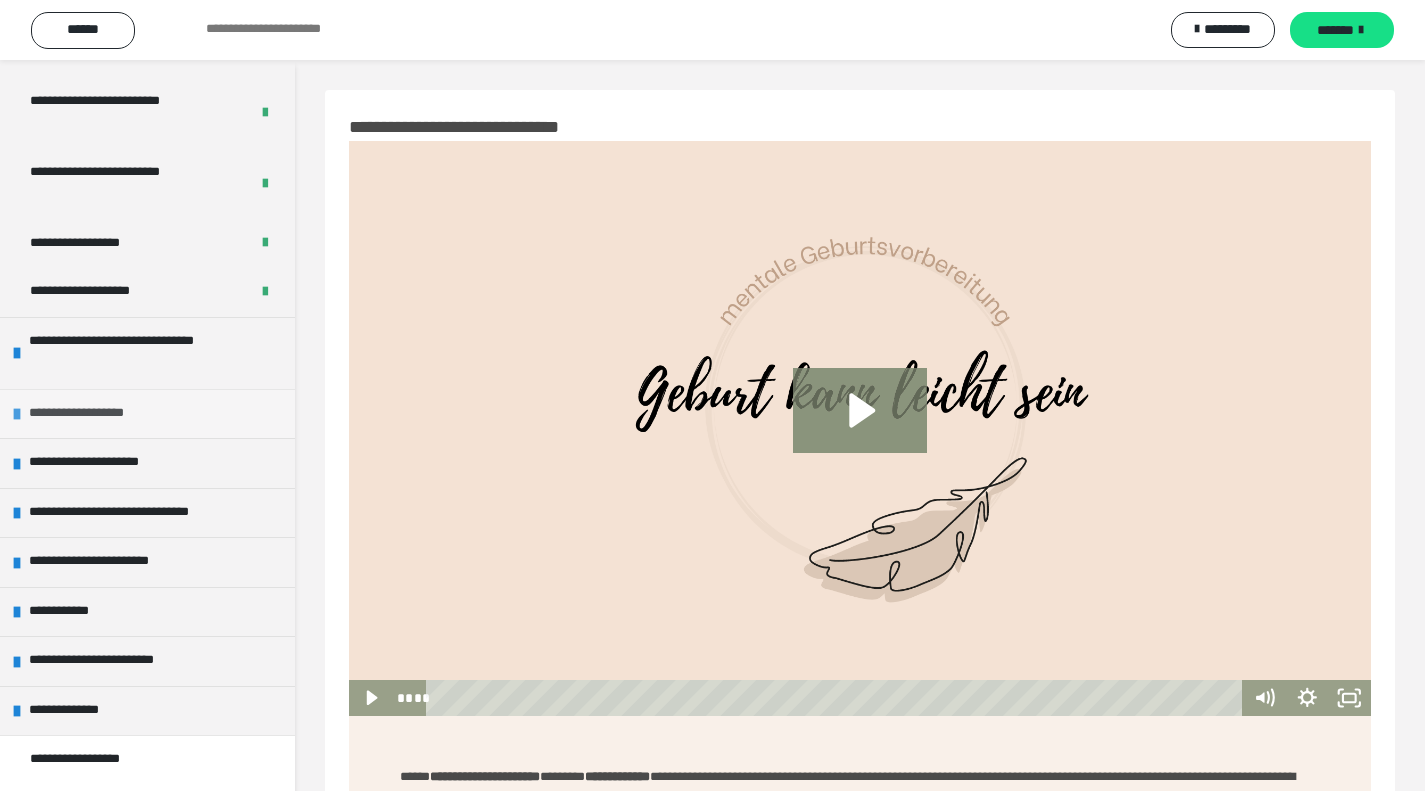 click on "**********" at bounding box center [103, 414] 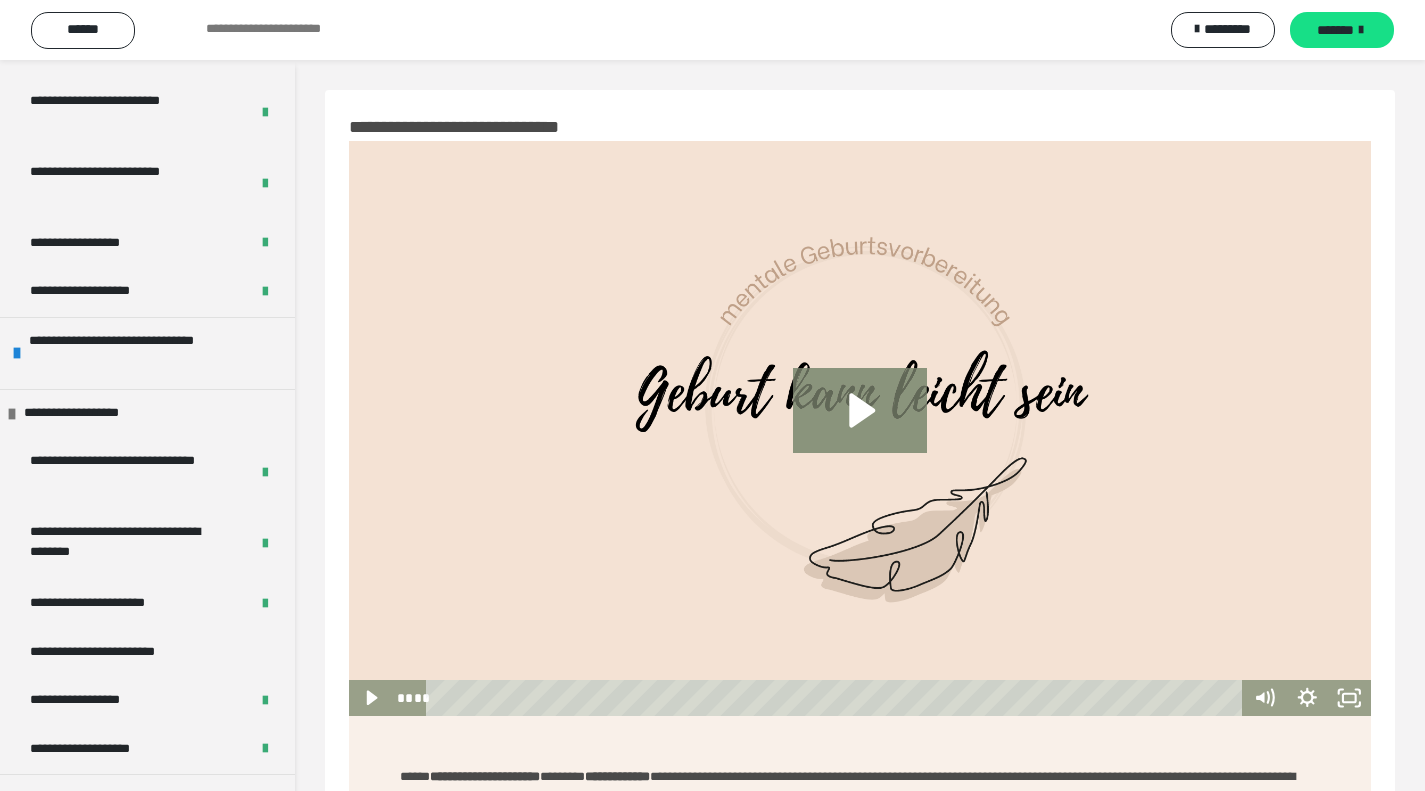 scroll, scrollTop: 870, scrollLeft: 0, axis: vertical 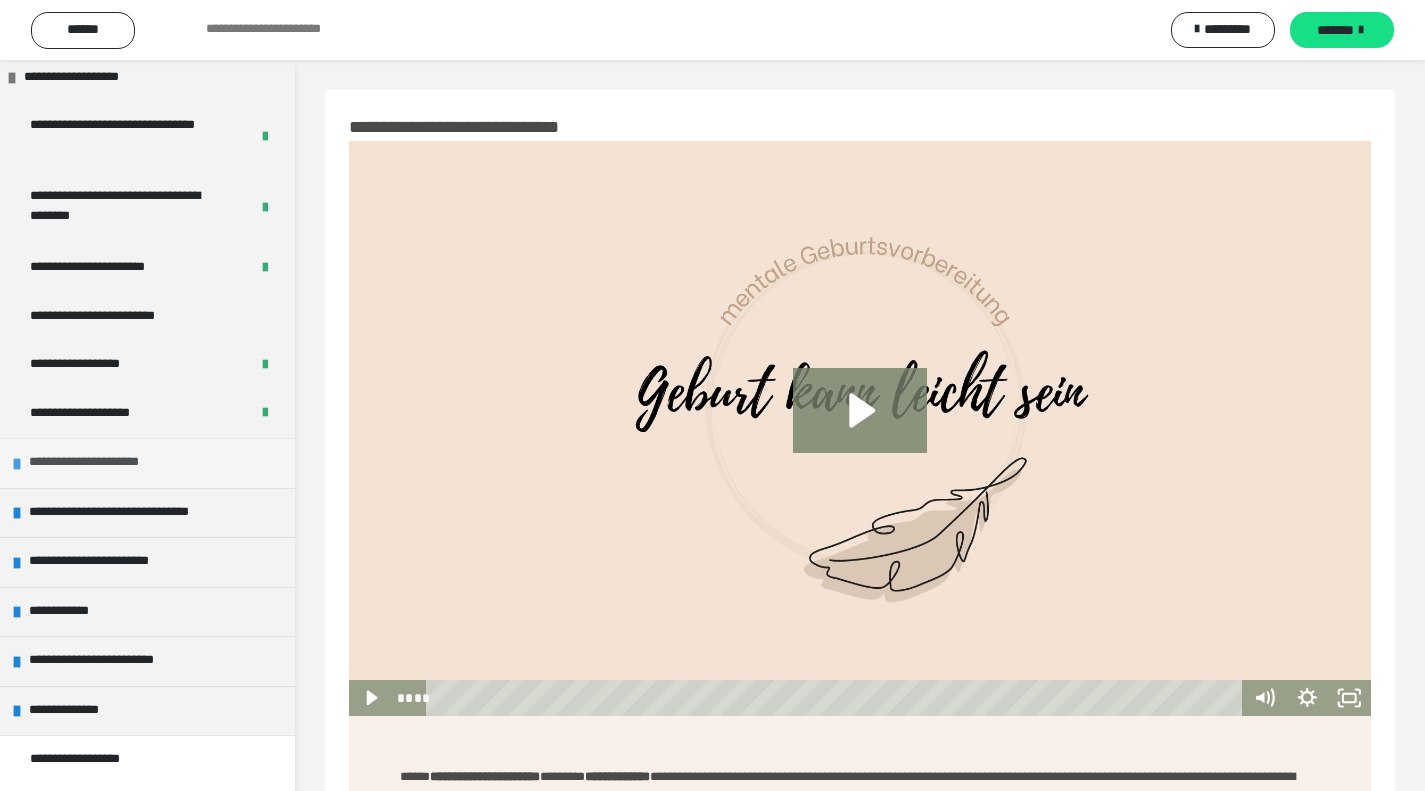 click on "**********" at bounding box center (147, 463) 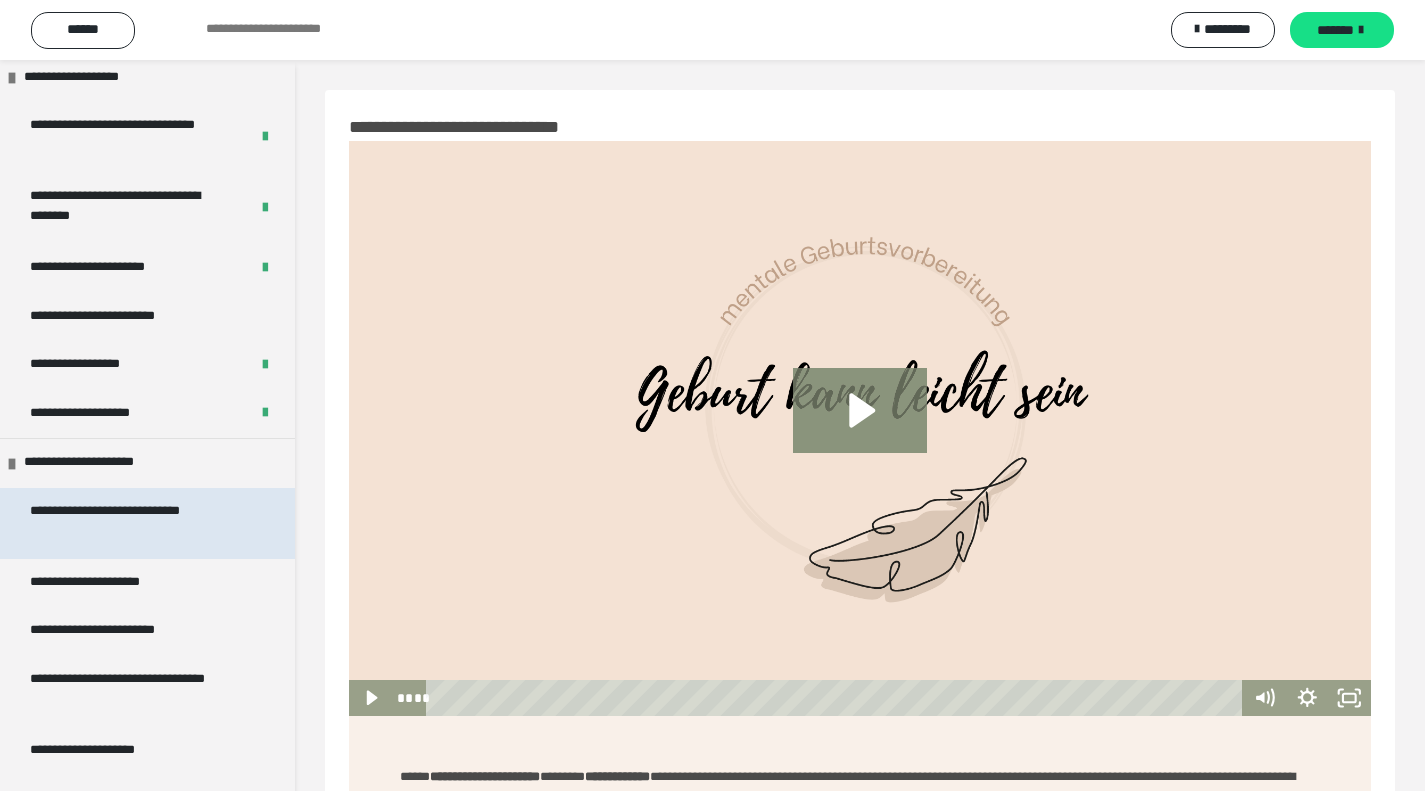 click on "**********" at bounding box center (132, 523) 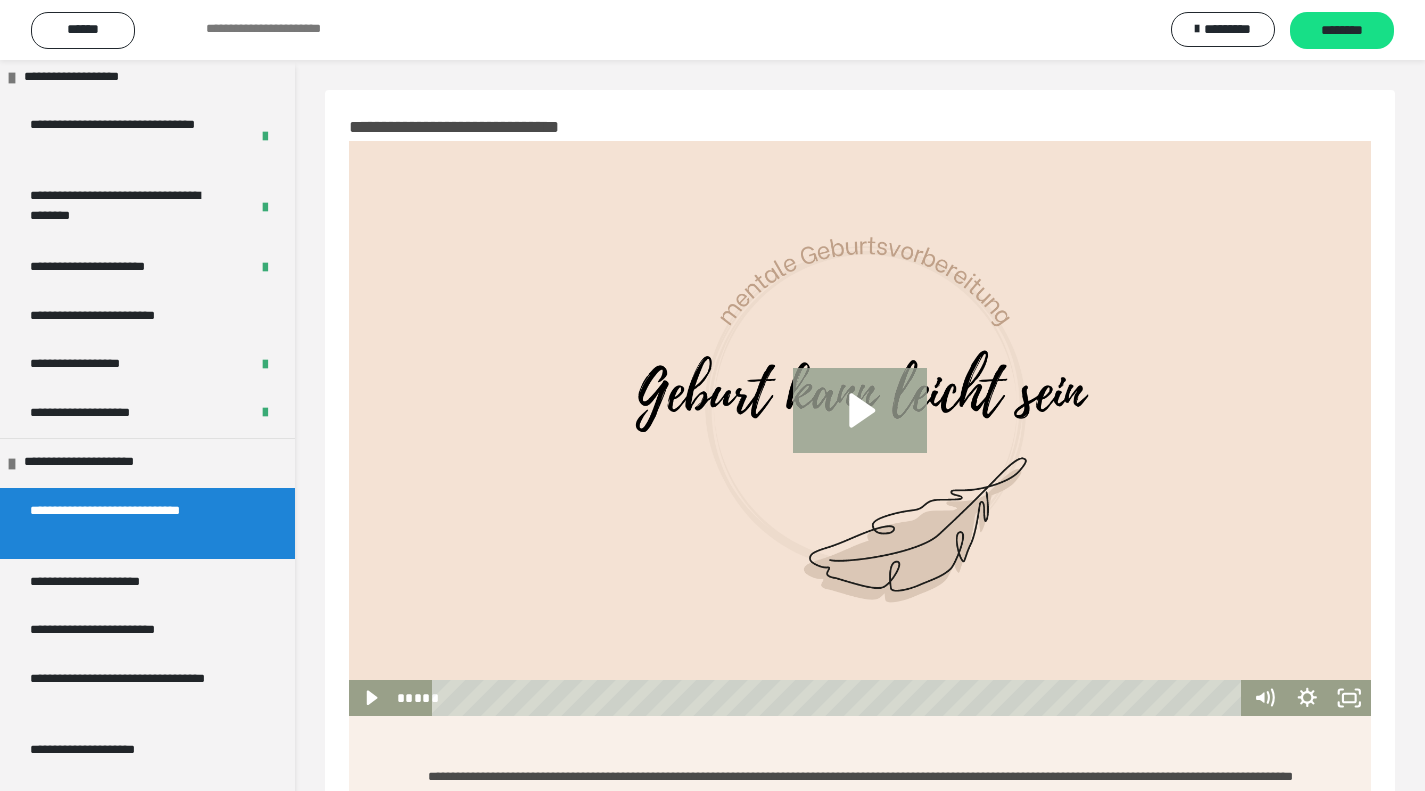 click 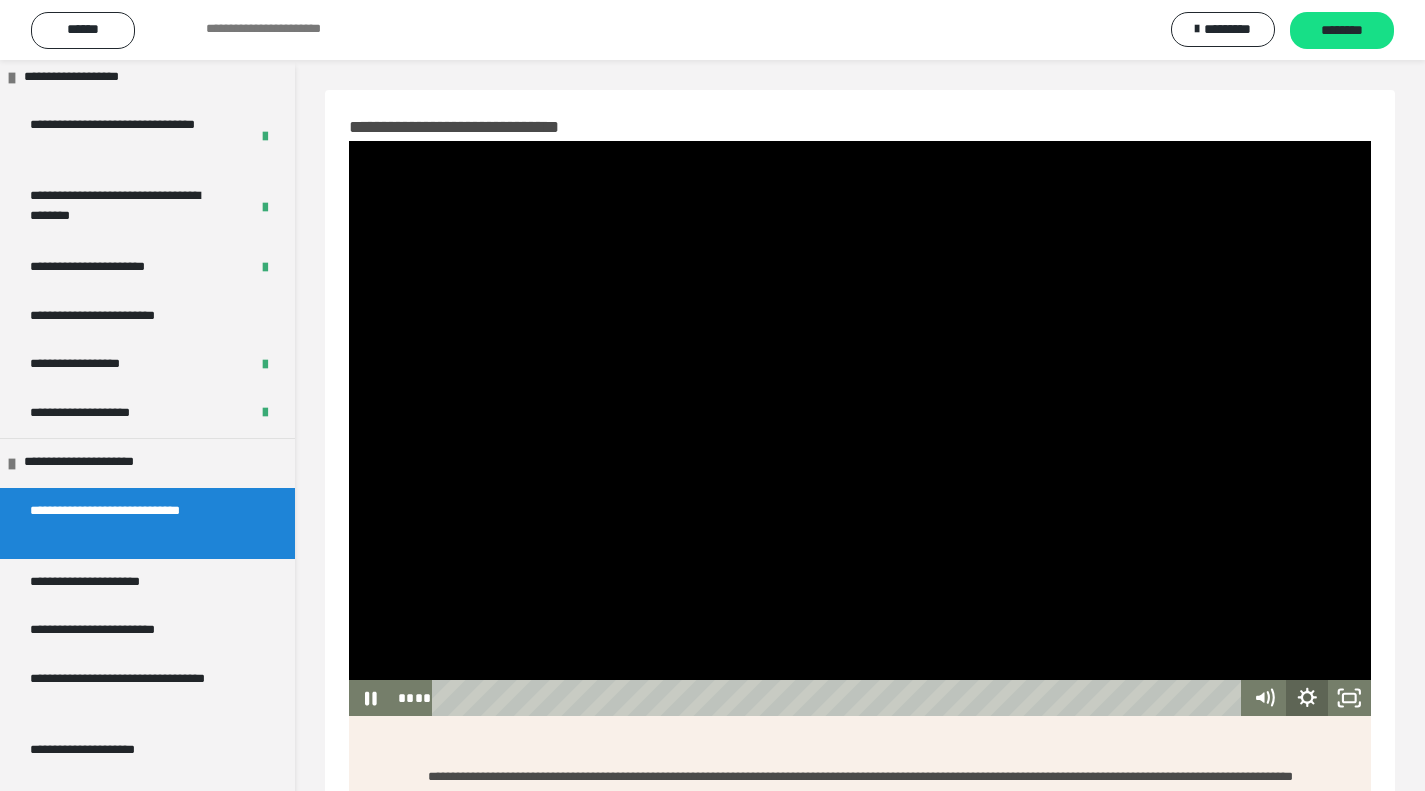 click 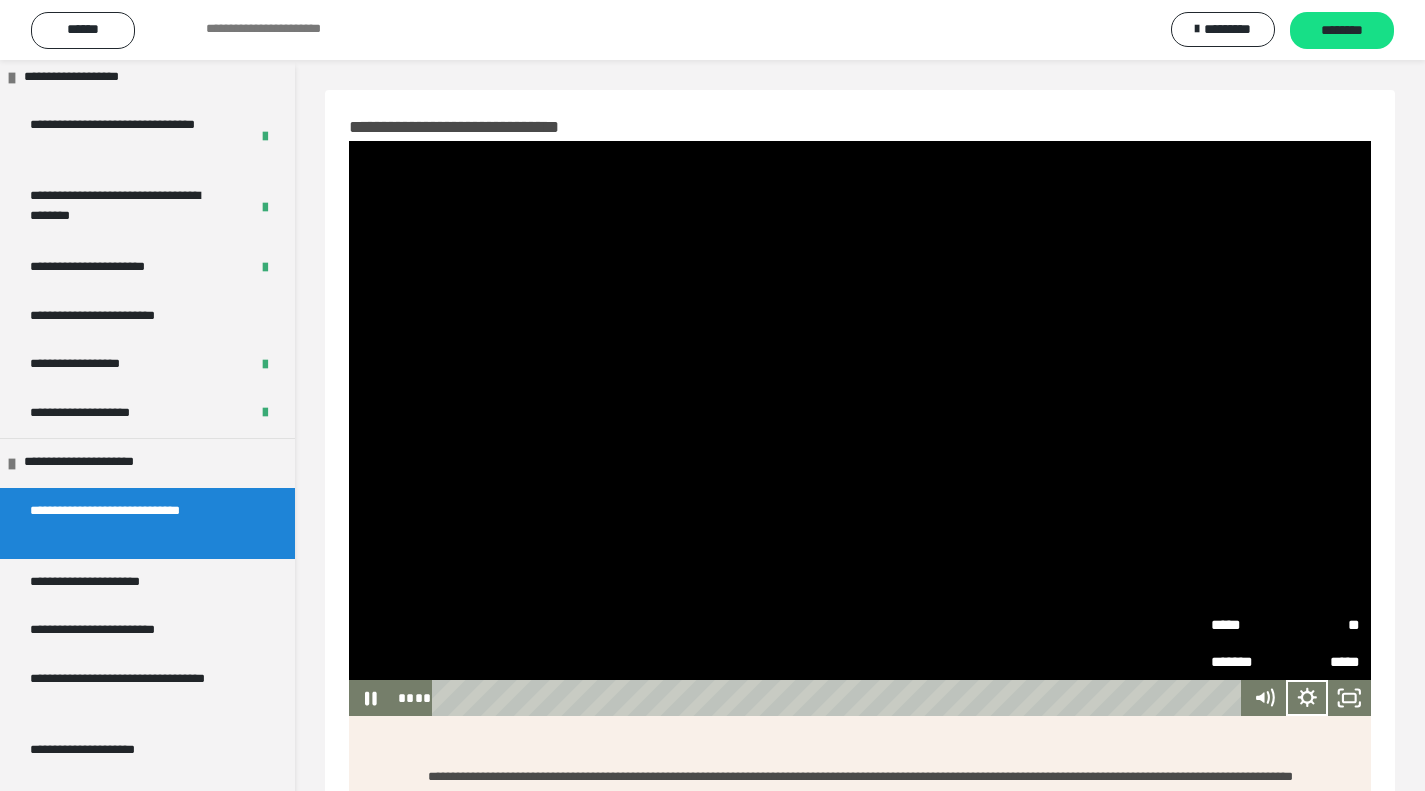 click on "**" at bounding box center (1323, 624) 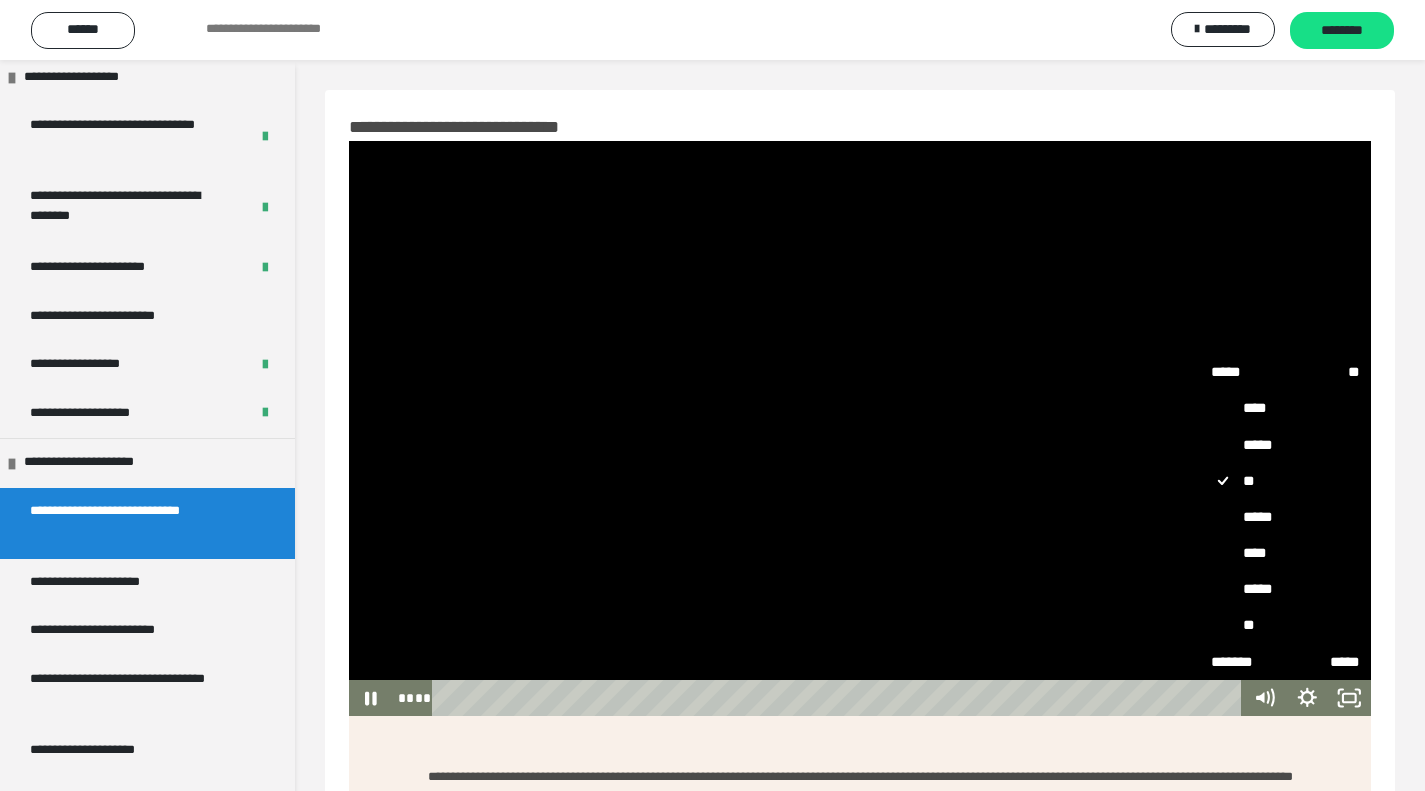 click on "*****" at bounding box center [1286, 518] 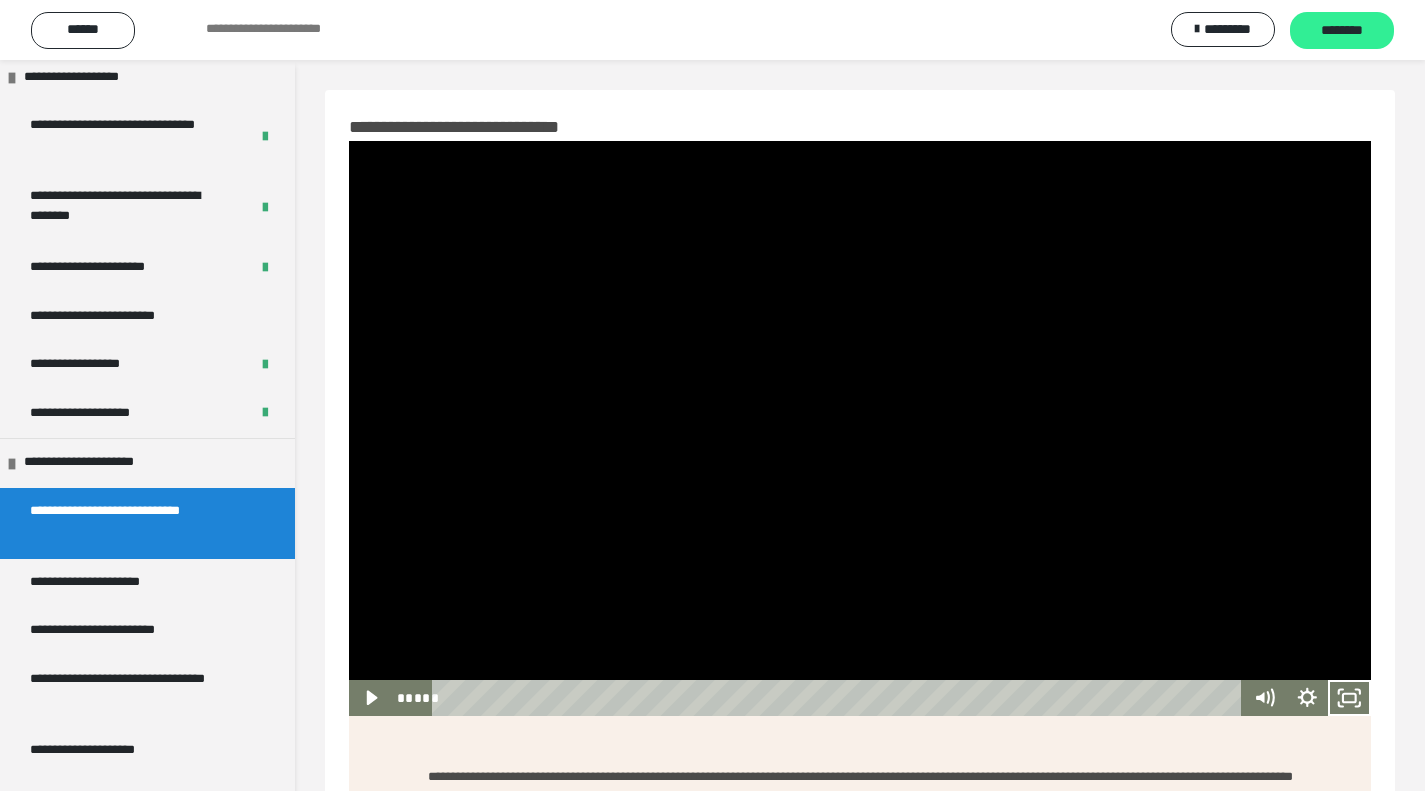 click on "********" at bounding box center (1342, 31) 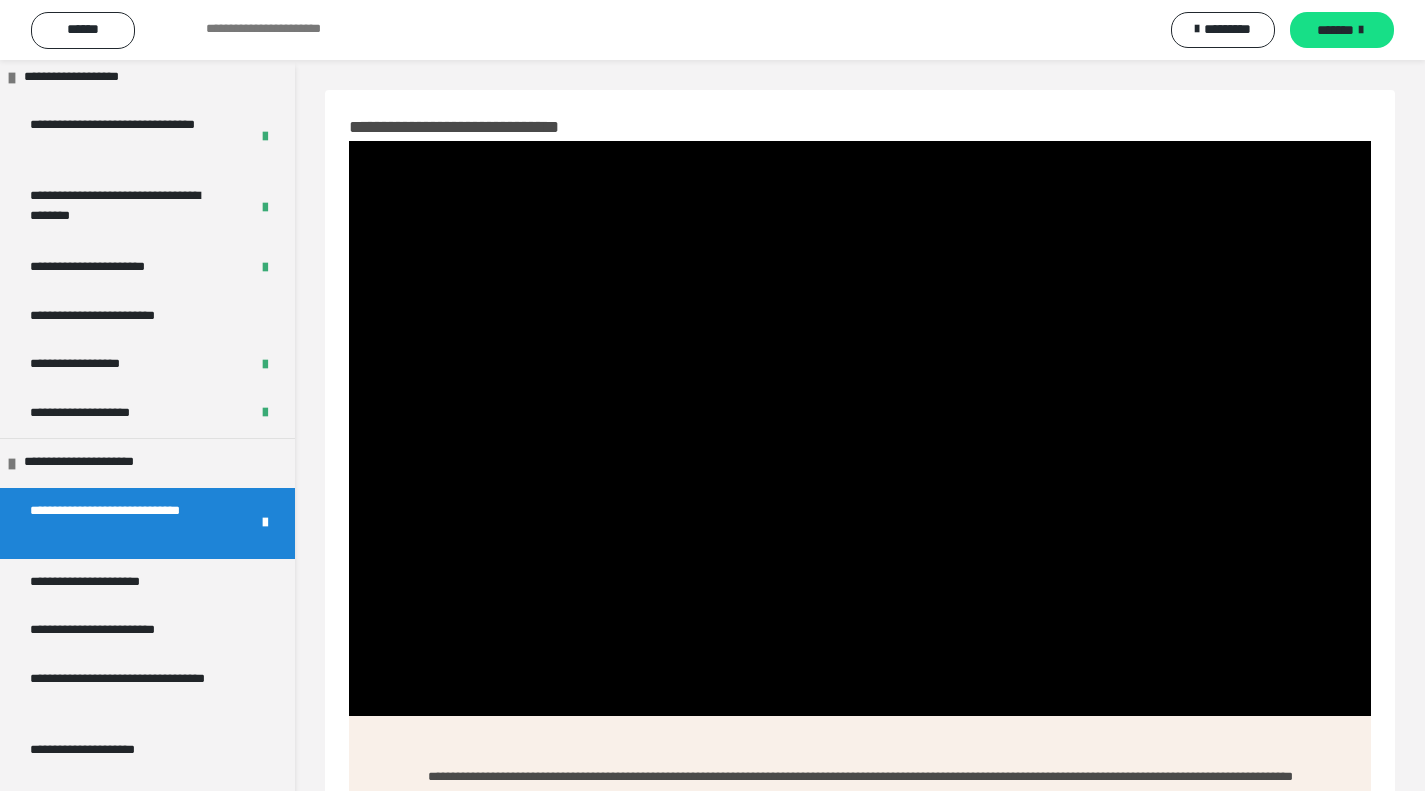 click on "*******" at bounding box center (1335, 30) 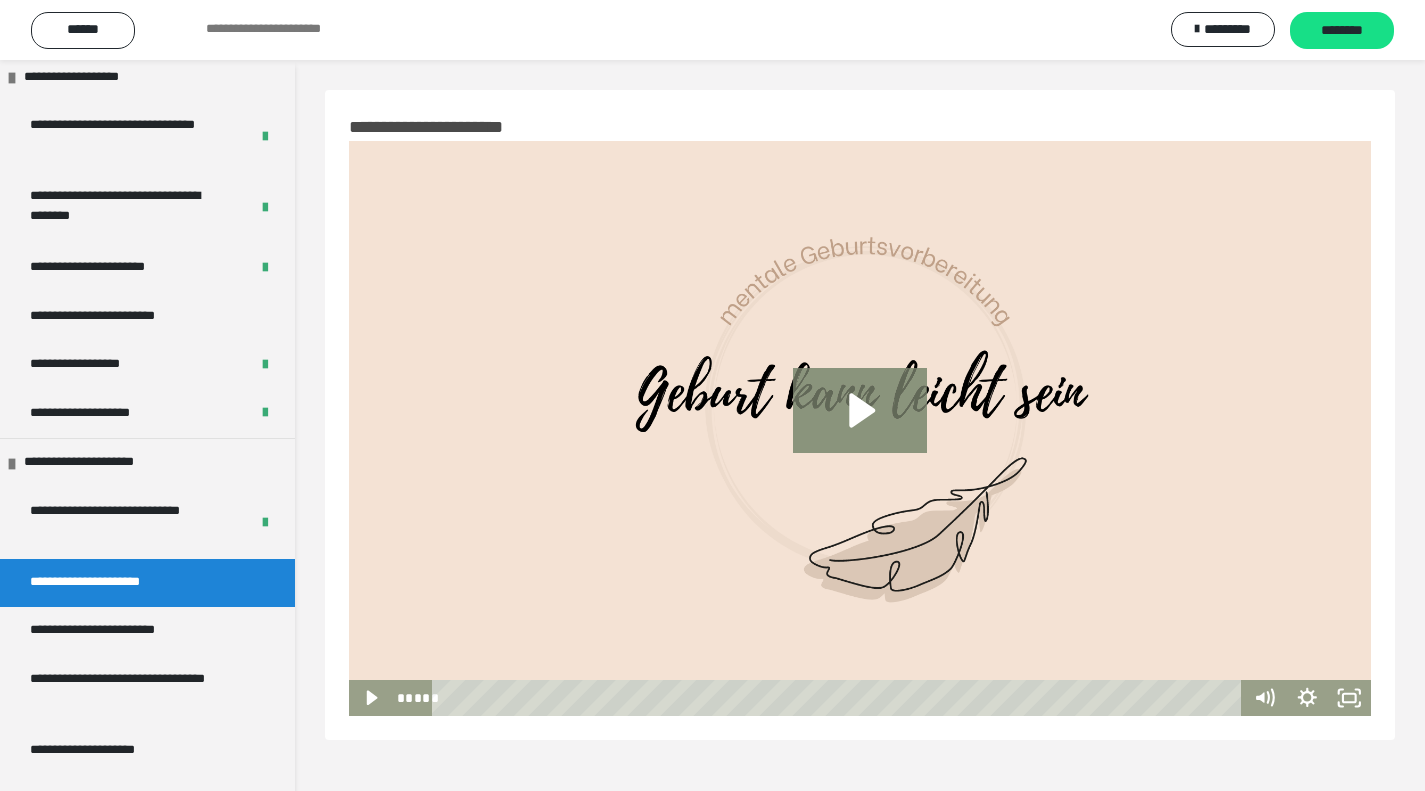 scroll, scrollTop: 1206, scrollLeft: 0, axis: vertical 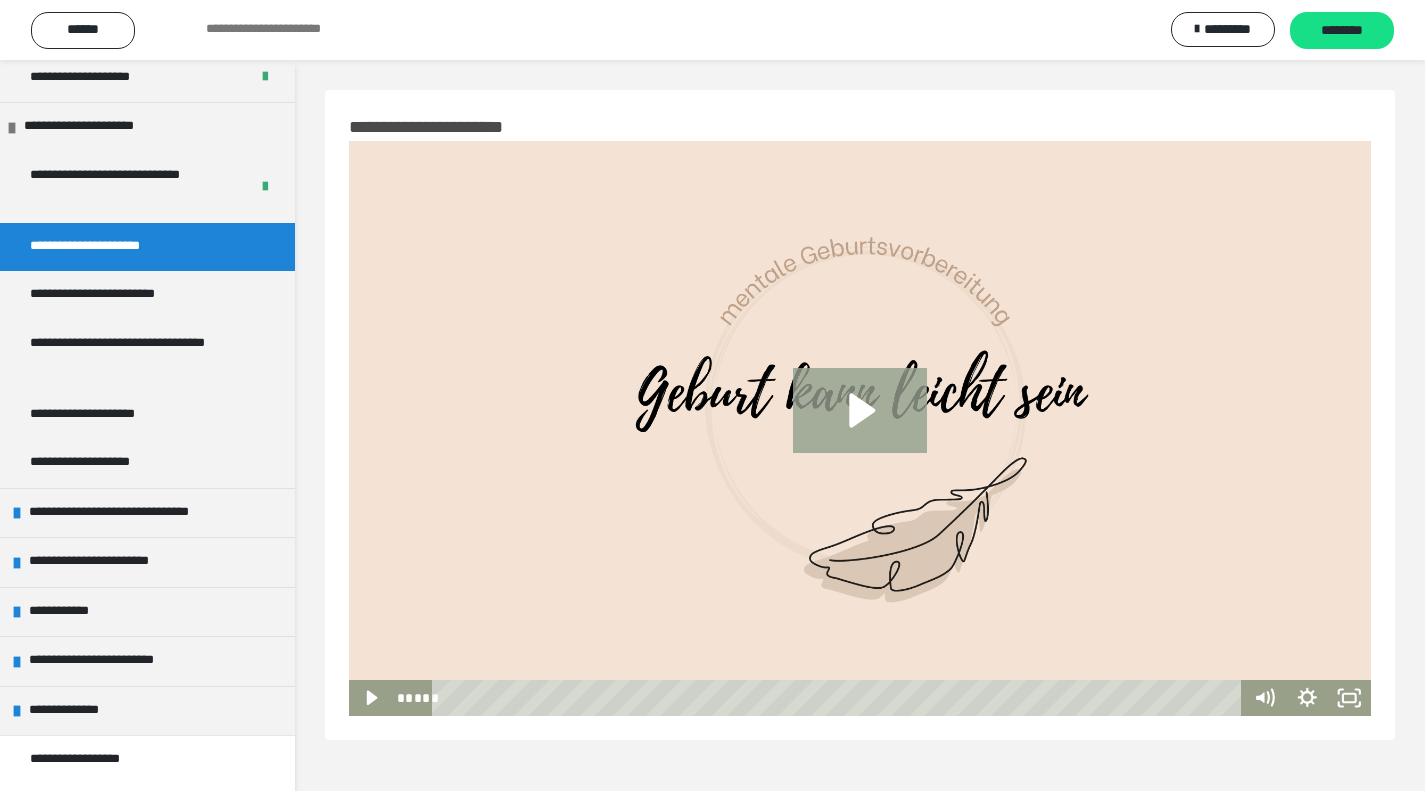 click 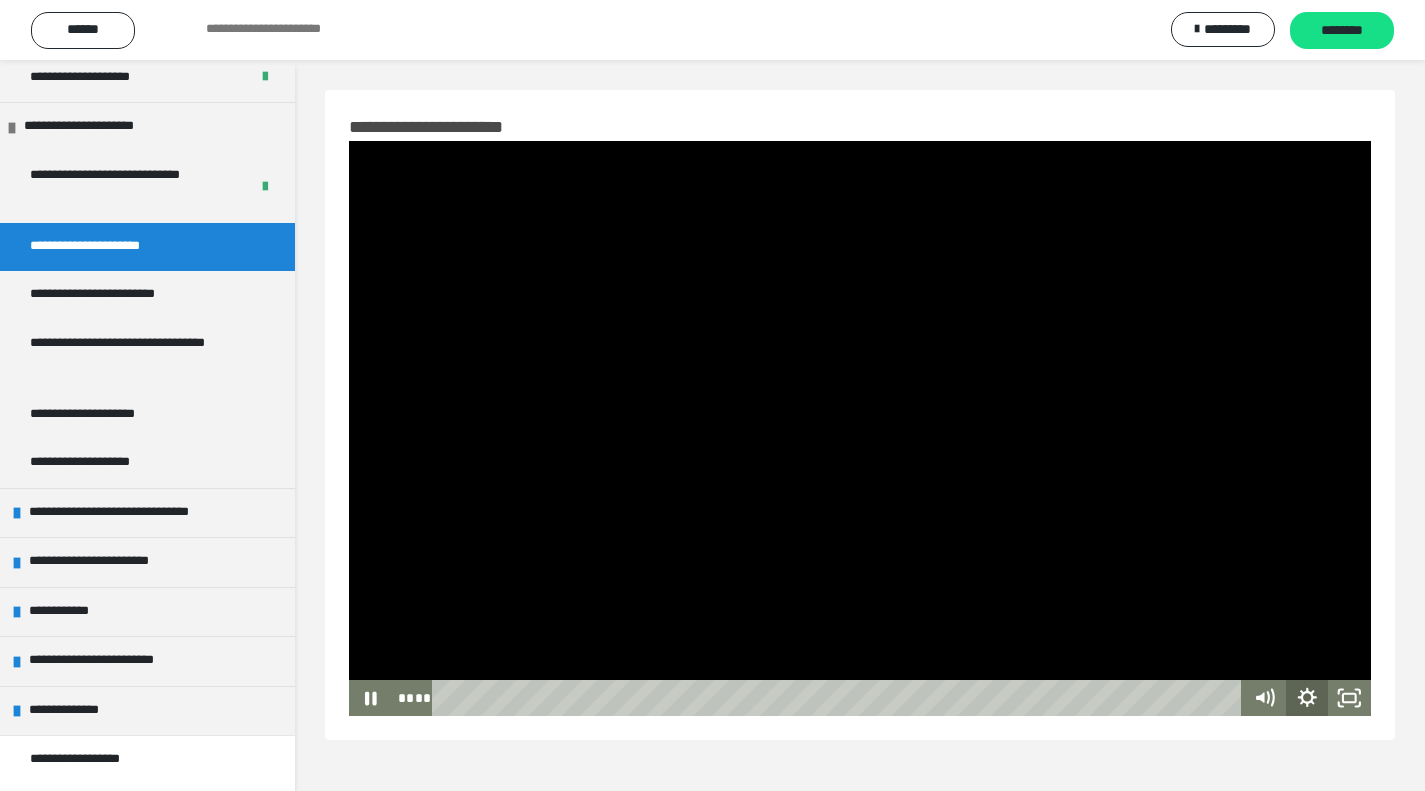 click 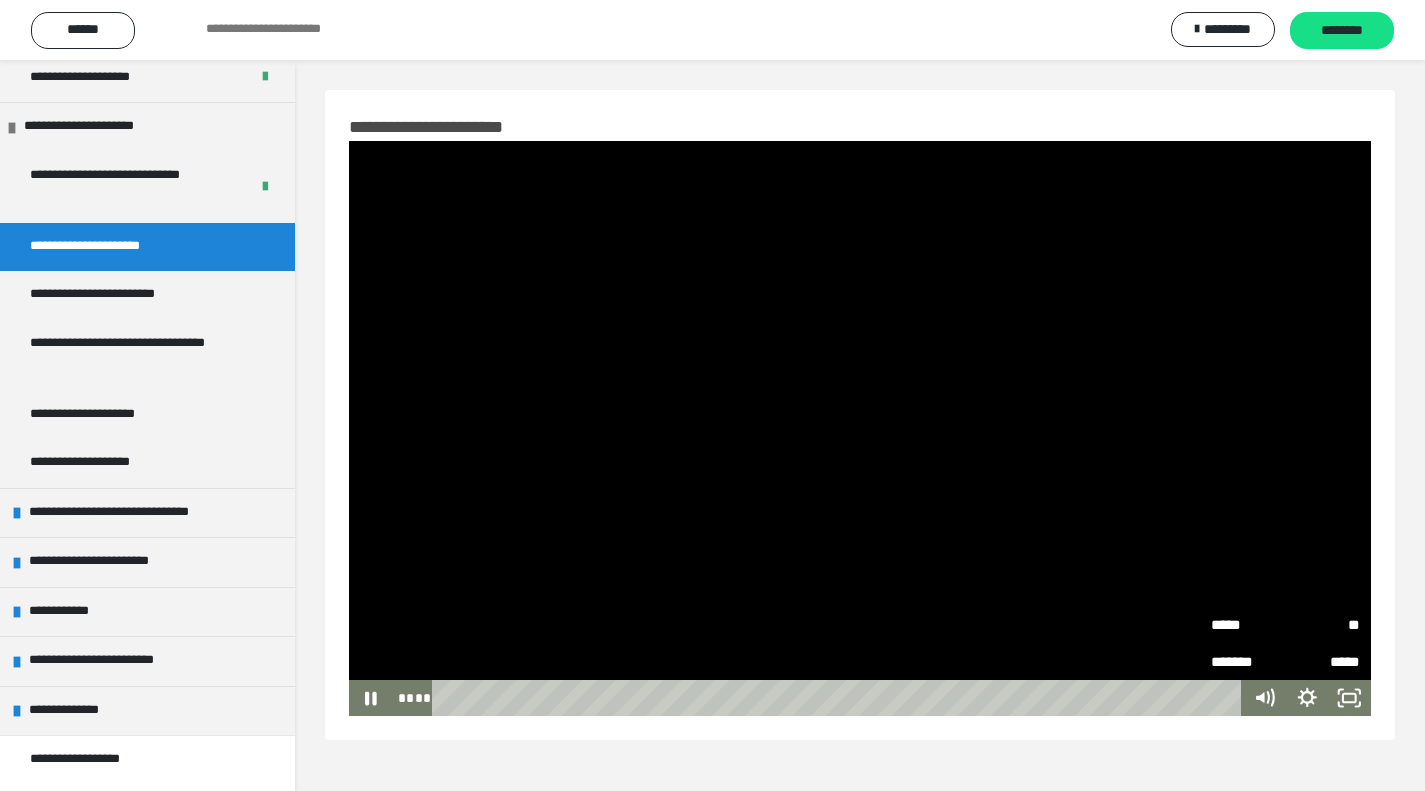 click on "**" at bounding box center [1323, 625] 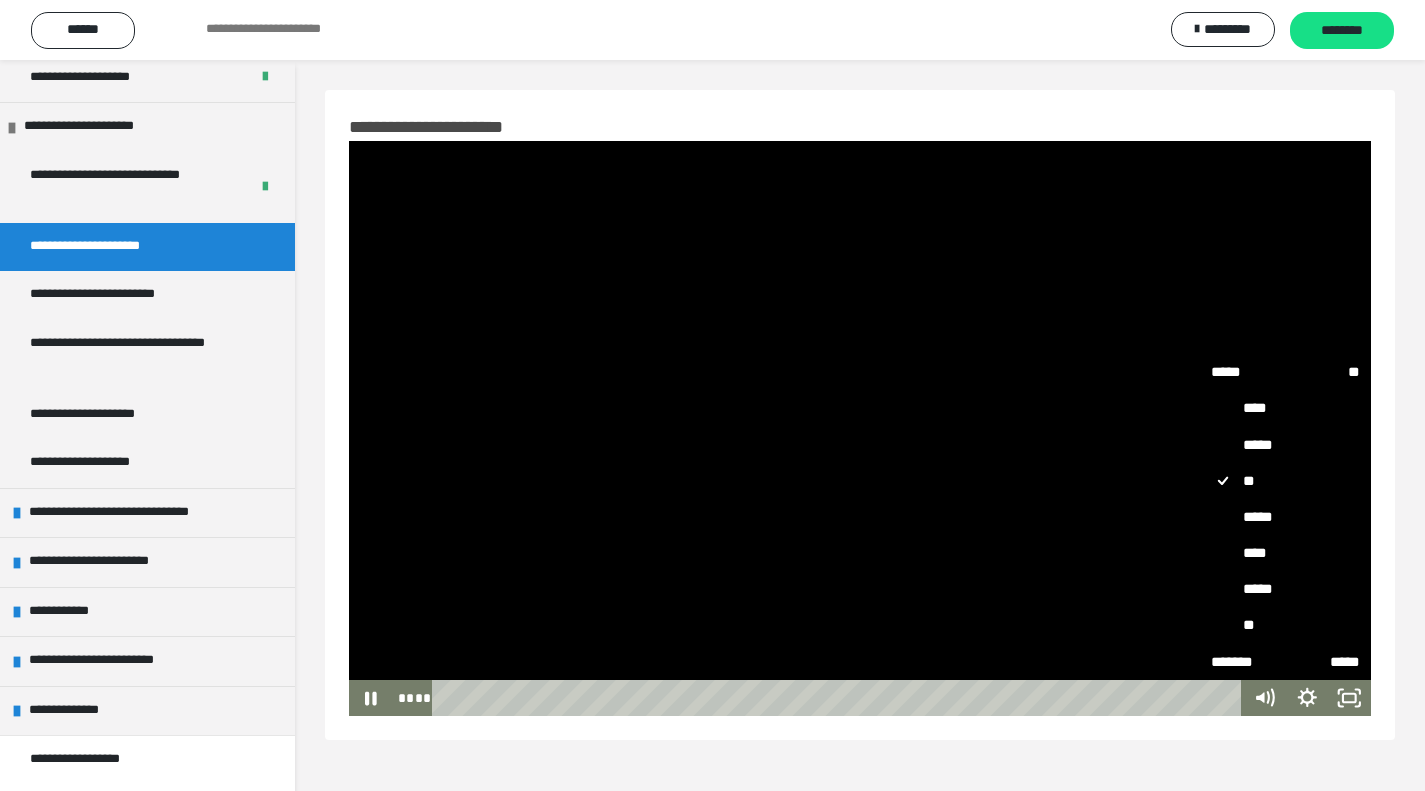 click on "*****" at bounding box center (1286, 518) 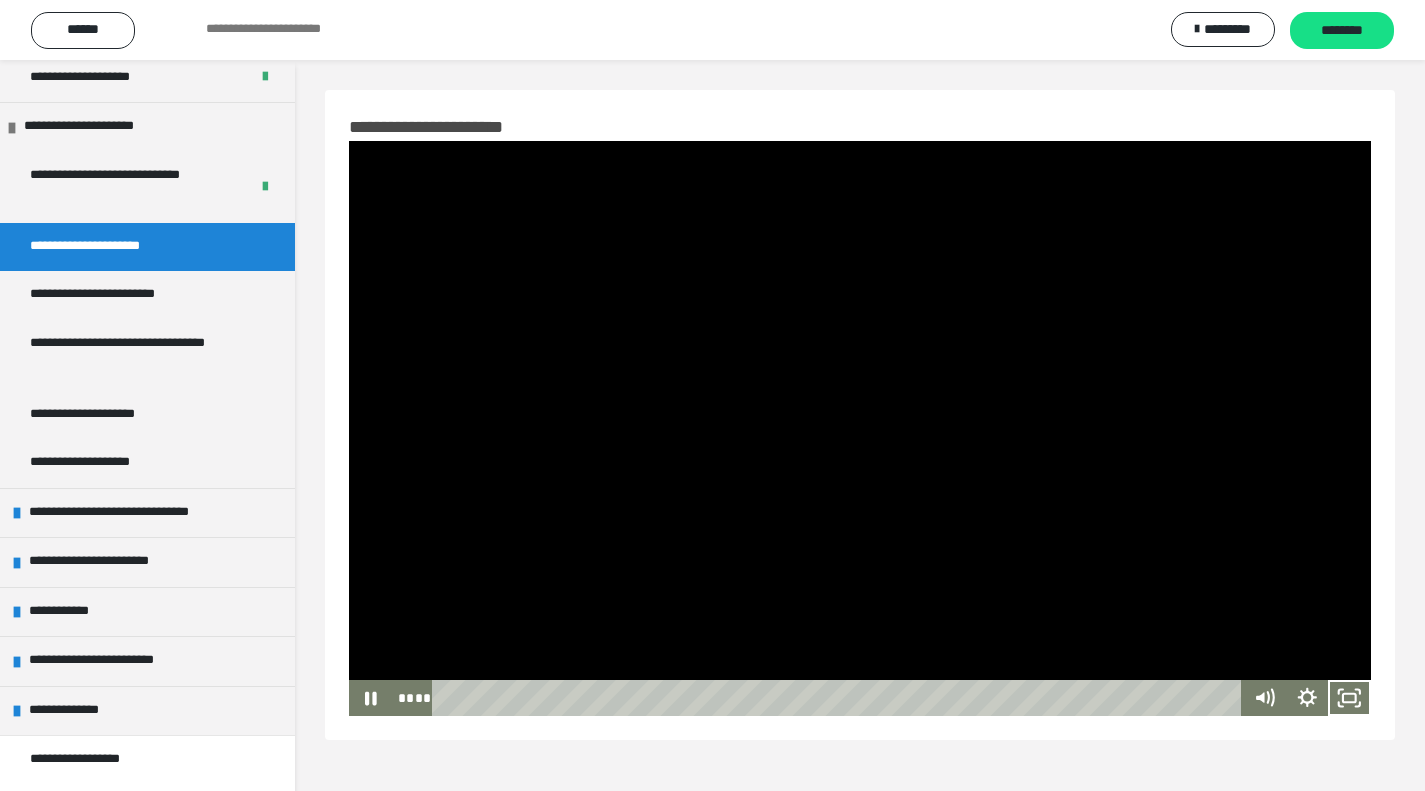 click at bounding box center [860, 428] 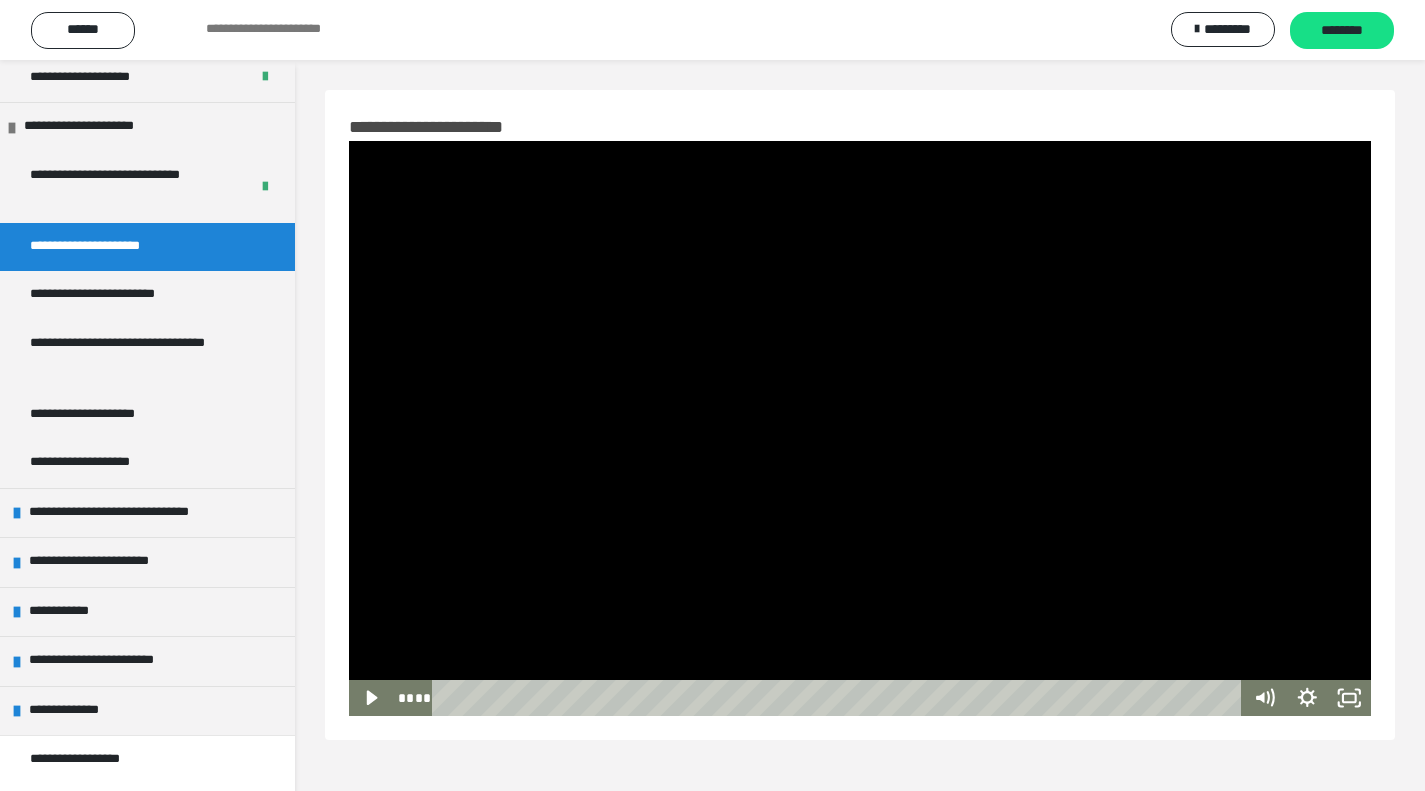click at bounding box center (860, 428) 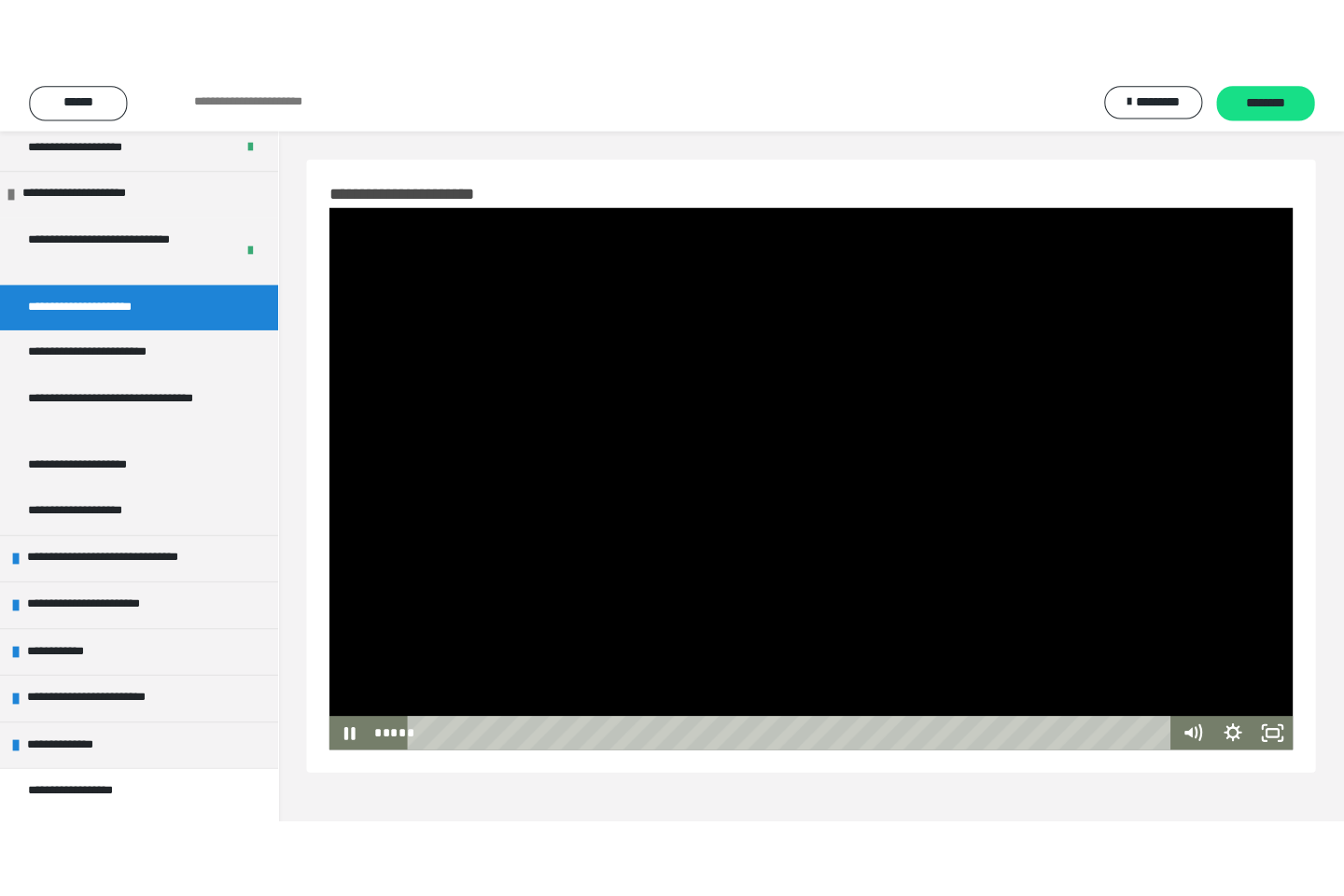 scroll, scrollTop: 37, scrollLeft: 0, axis: vertical 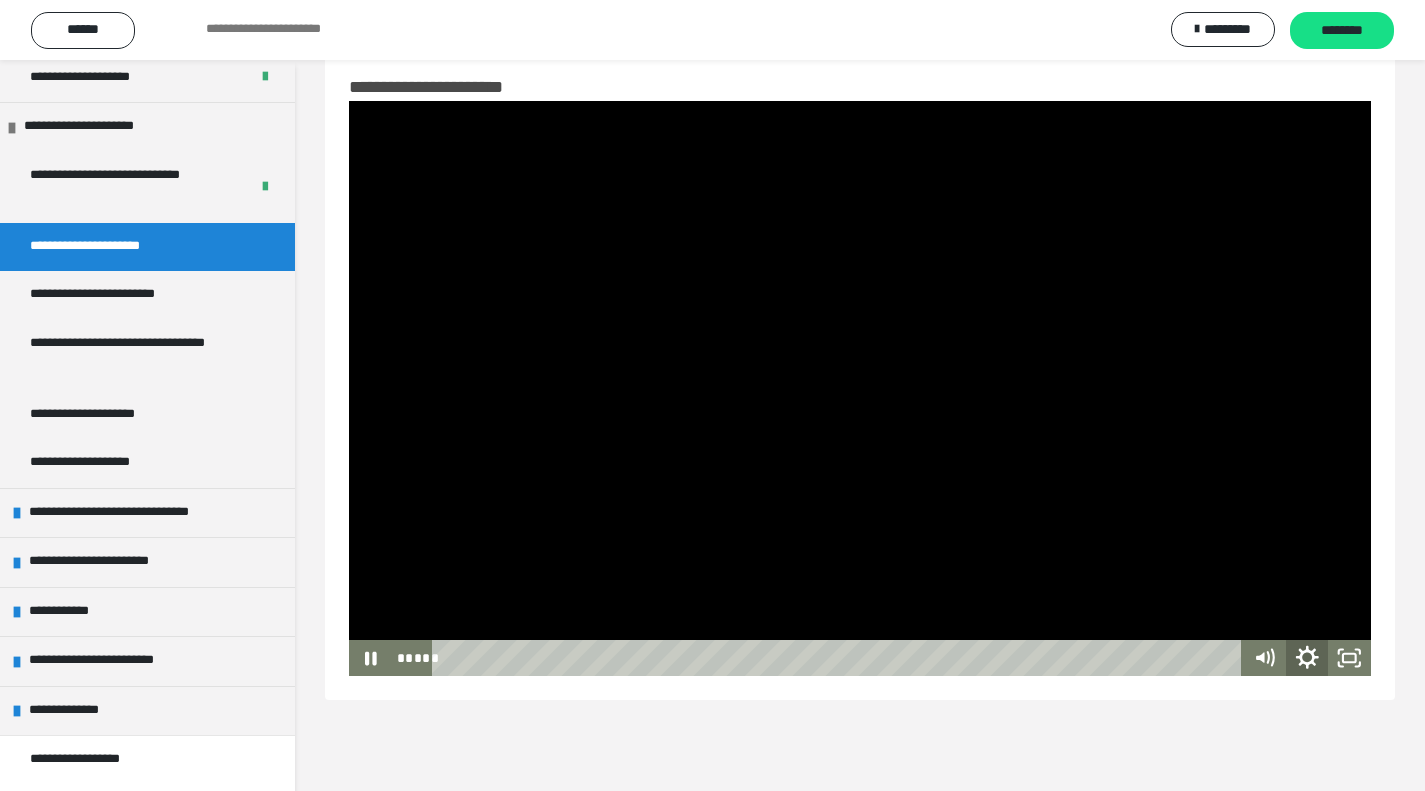 click 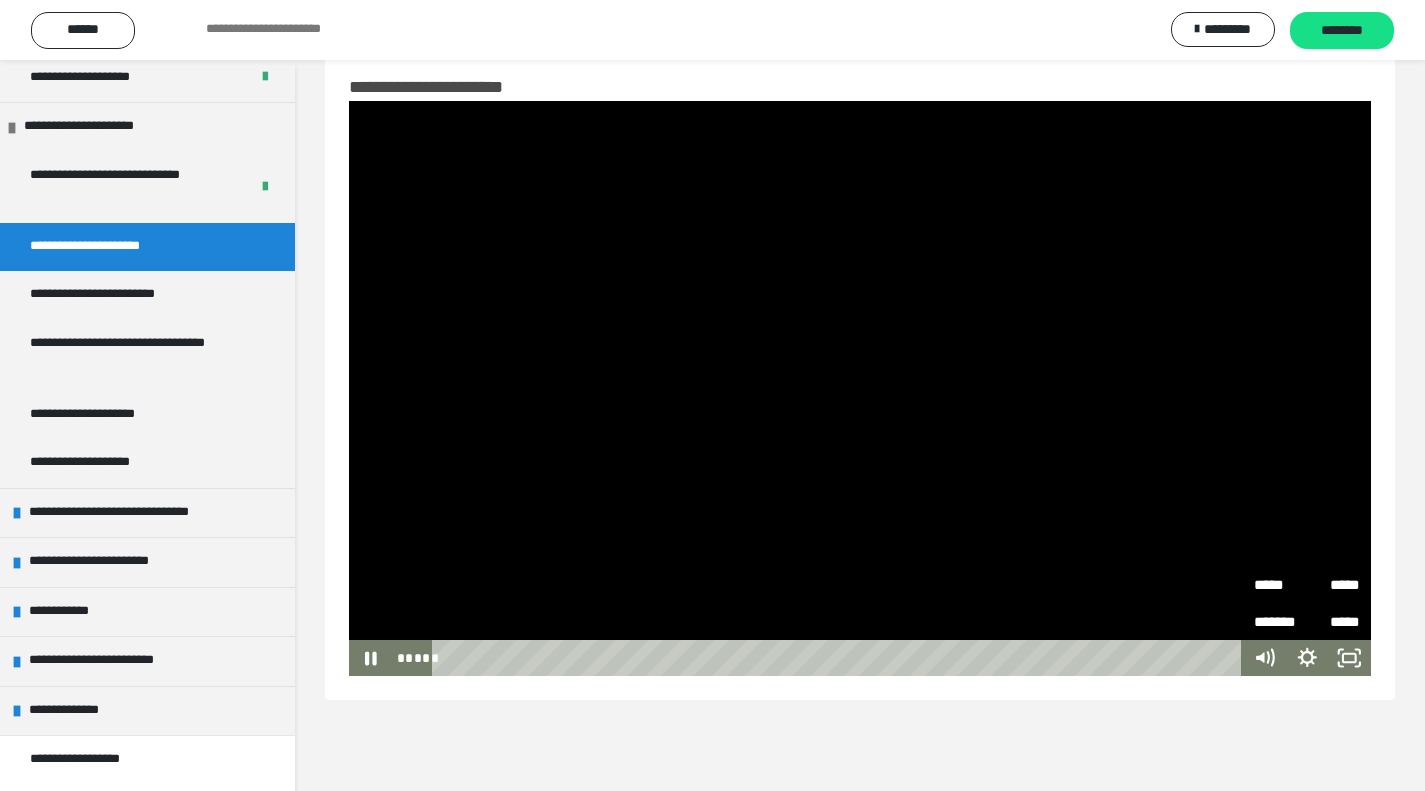 click on "*****" at bounding box center (1333, 578) 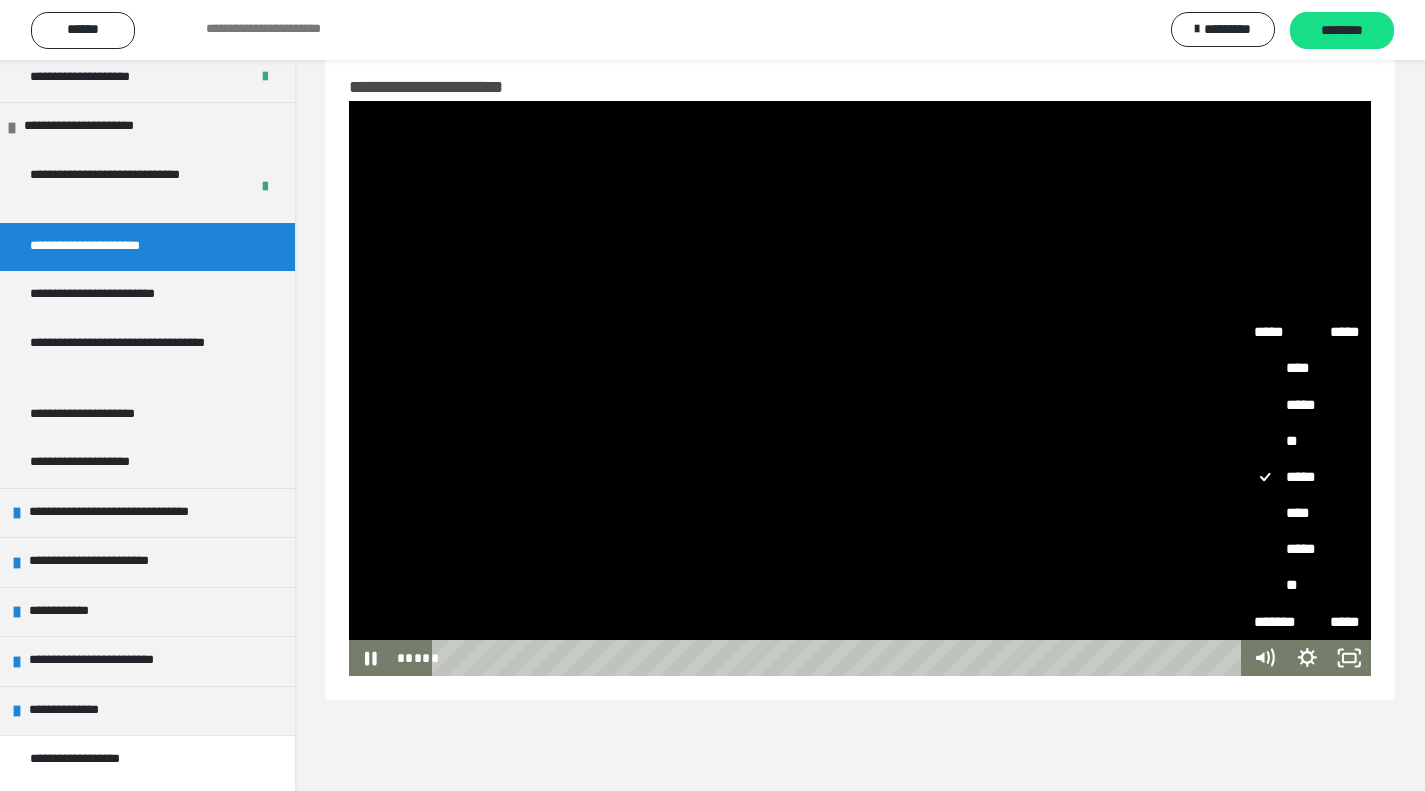 click on "****" at bounding box center [1307, 514] 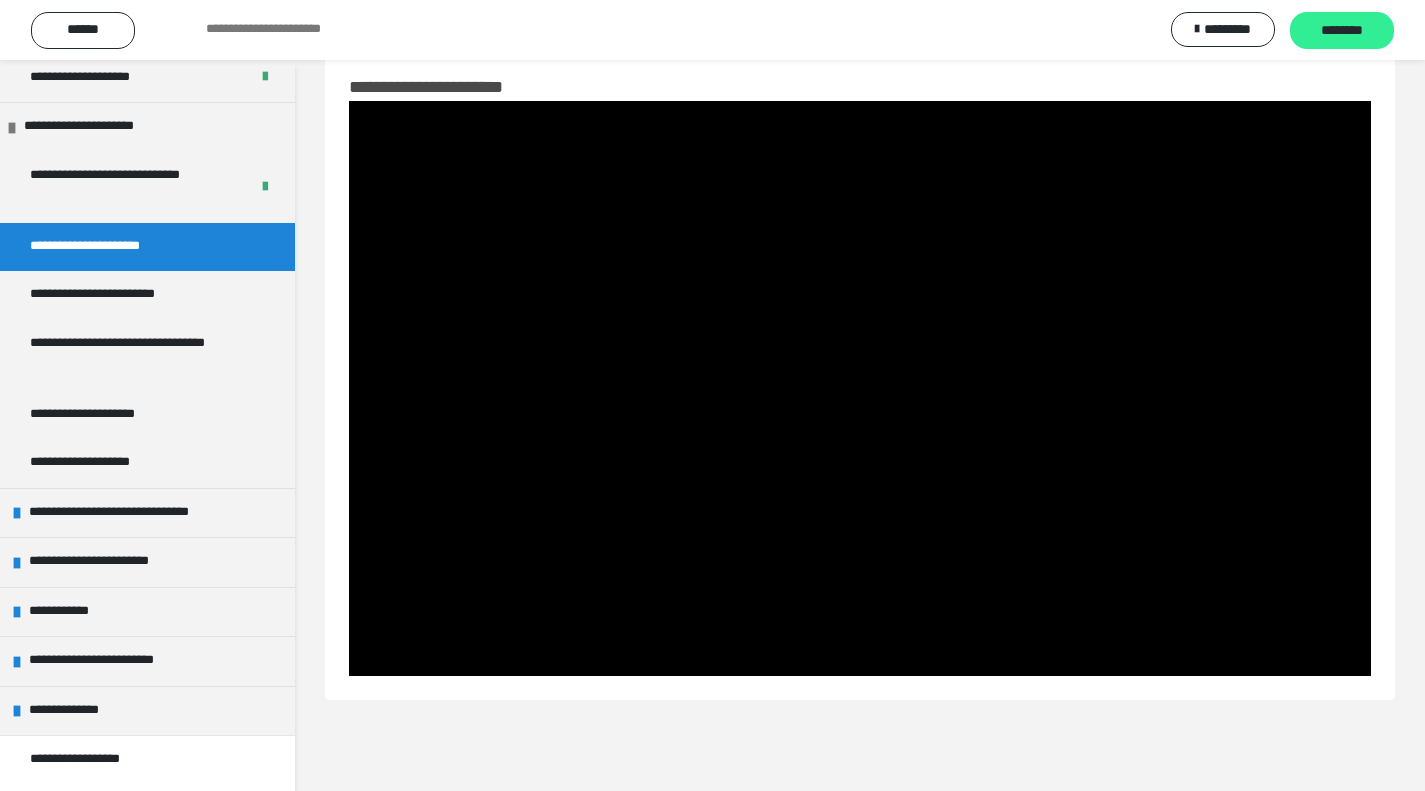 click on "********" at bounding box center [1342, 30] 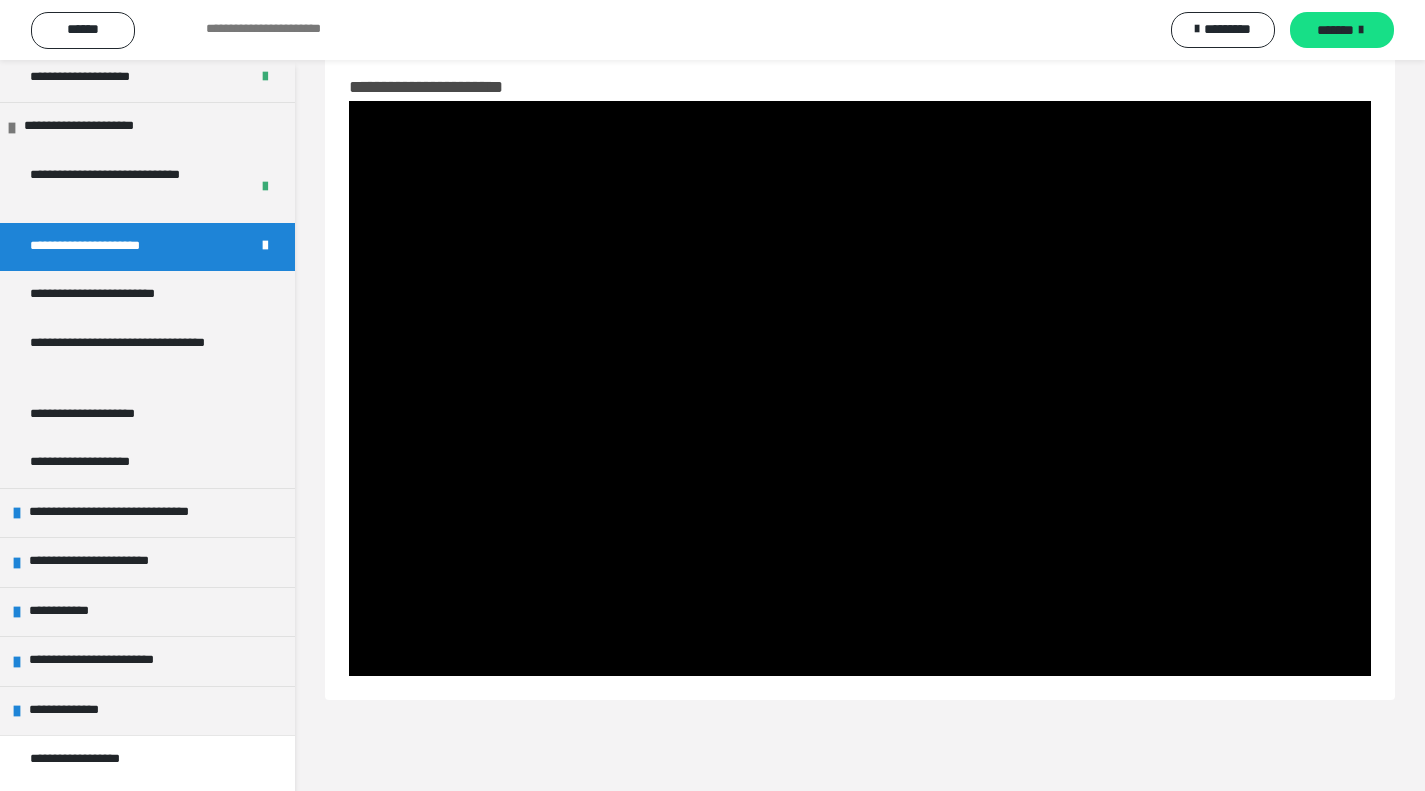 click on "*******" at bounding box center [1342, 30] 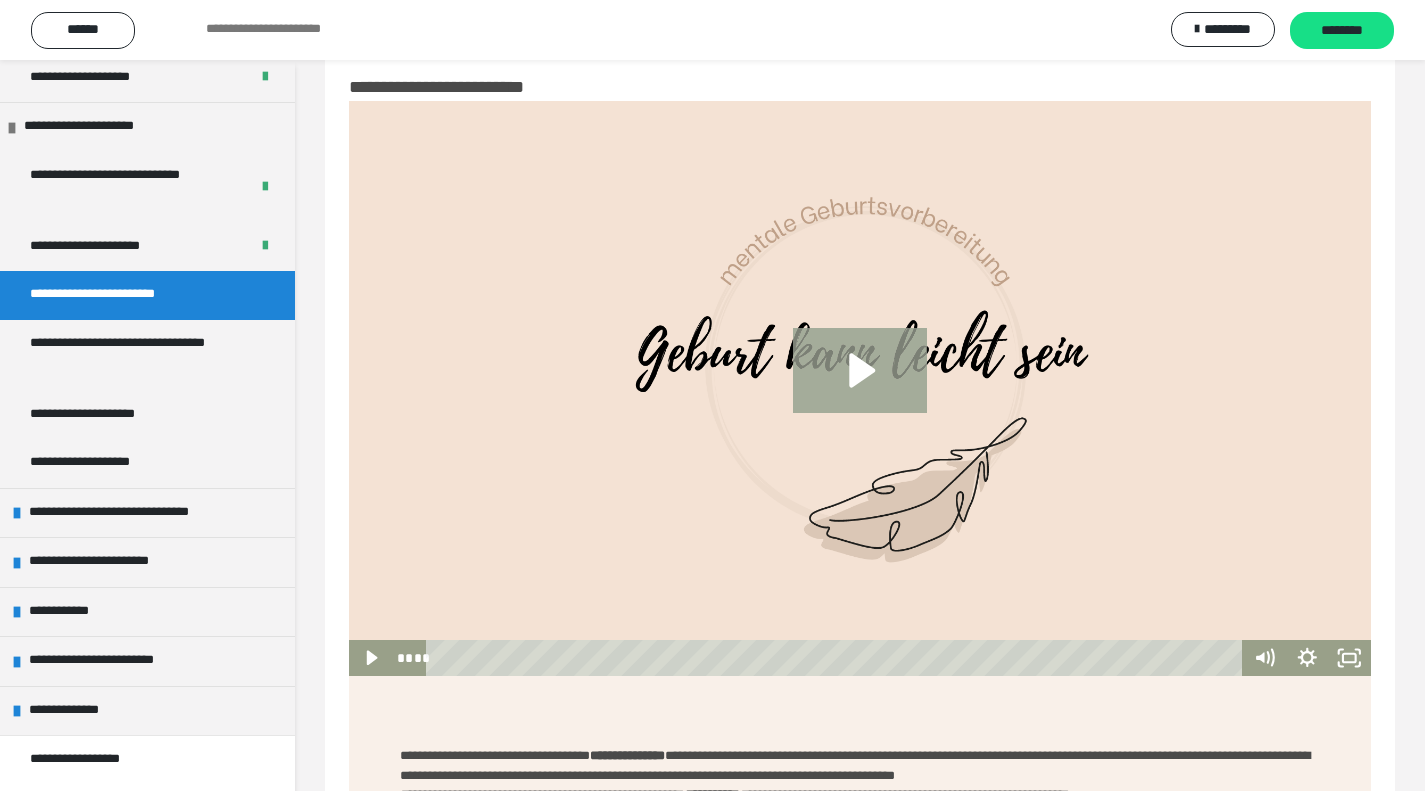 click 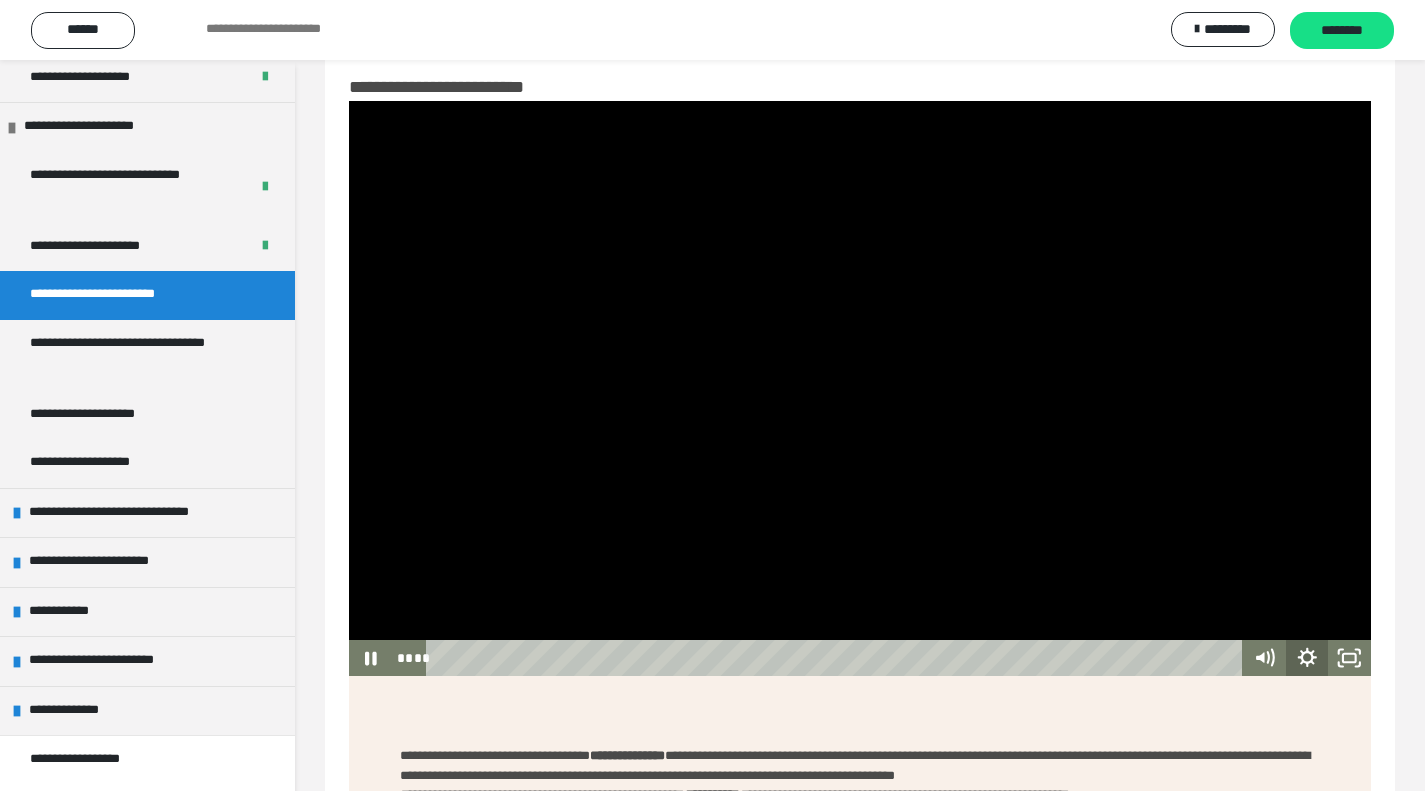 click 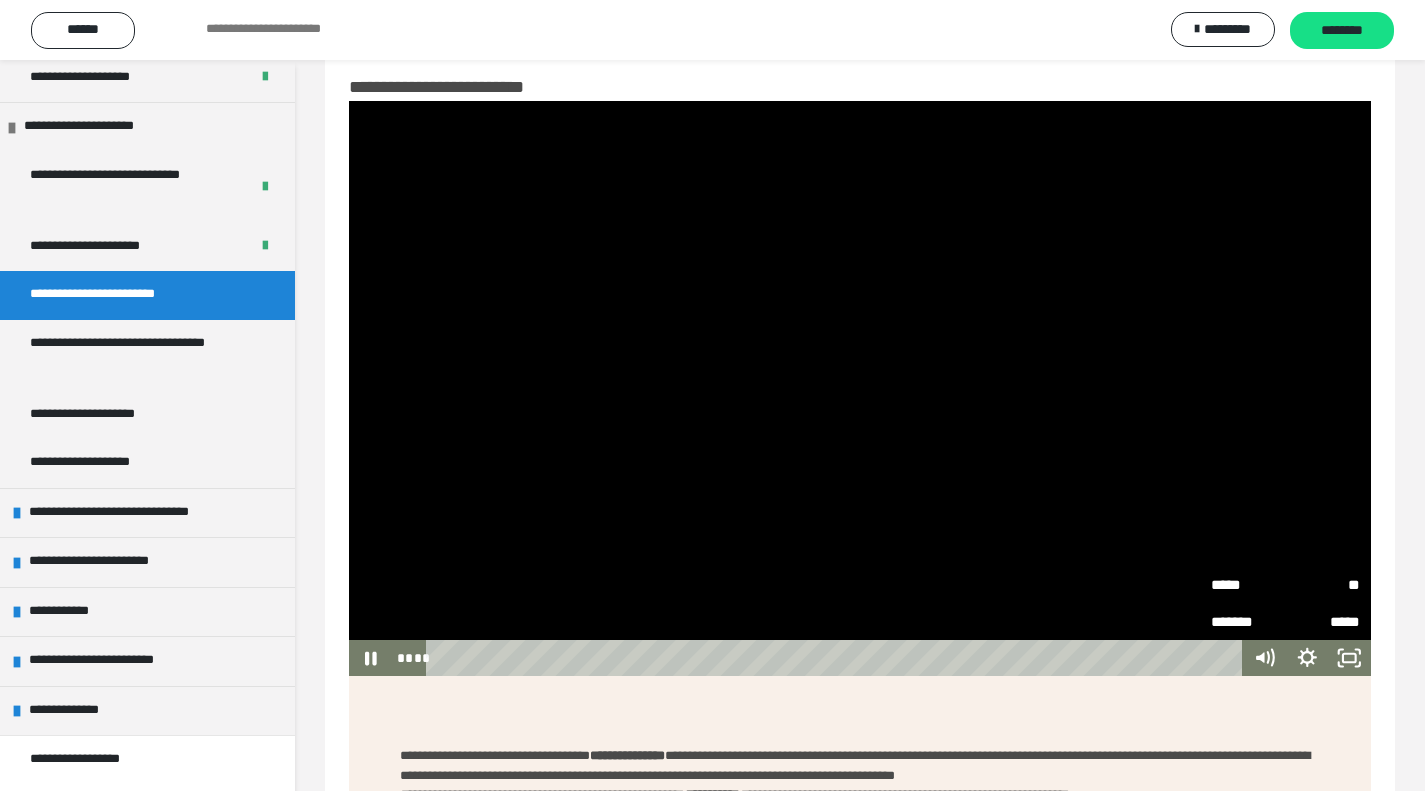 click on "**" at bounding box center [1323, 585] 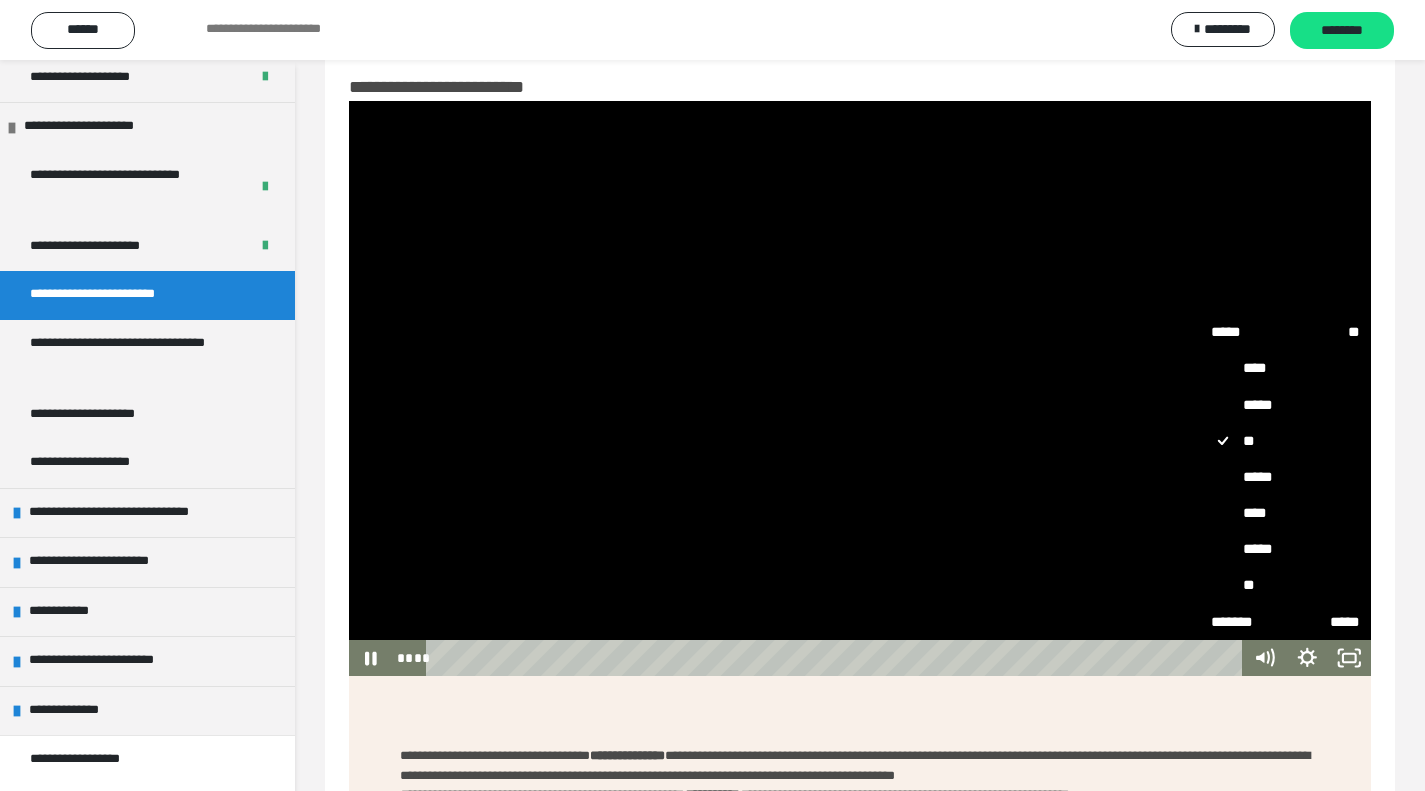 click on "****" at bounding box center (1286, 514) 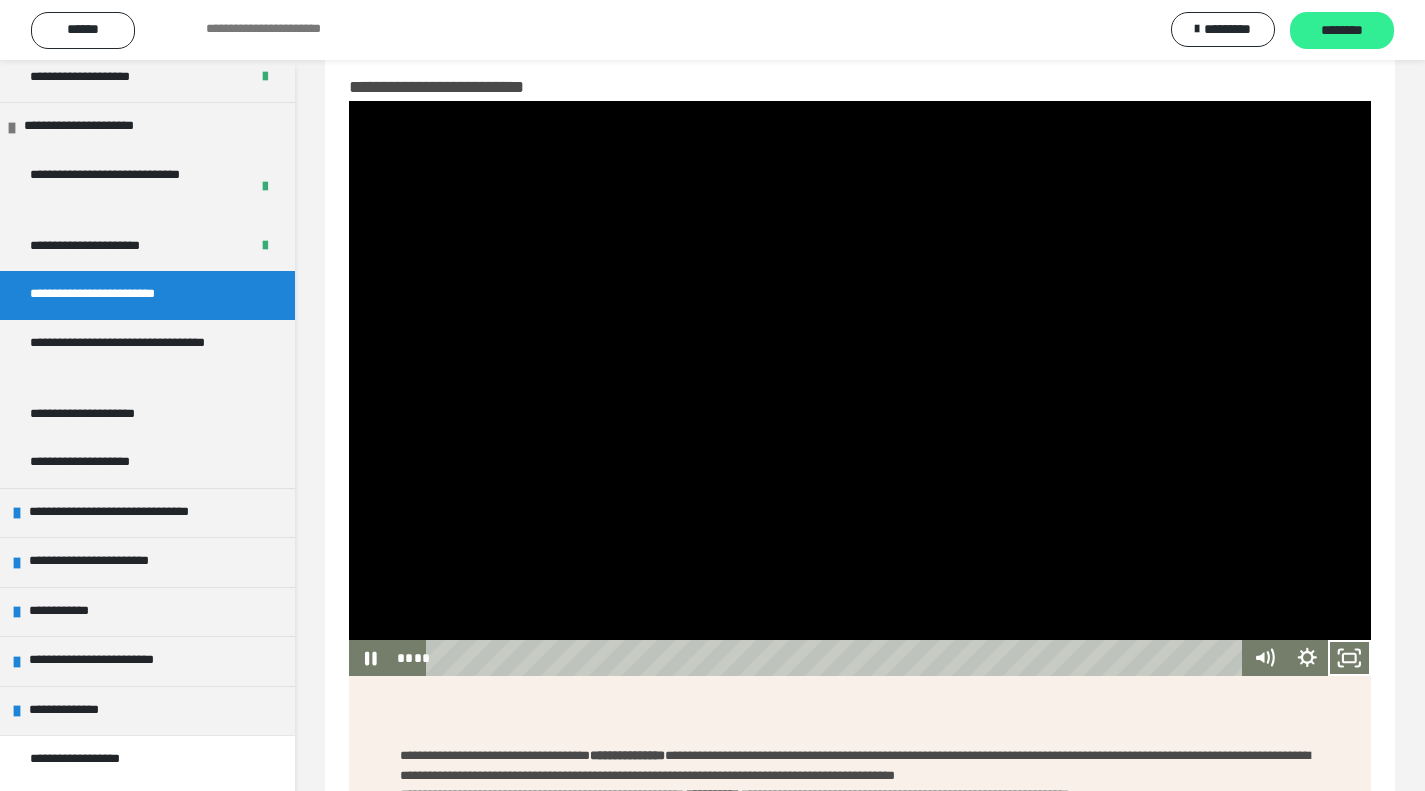 click on "********" at bounding box center [1342, 30] 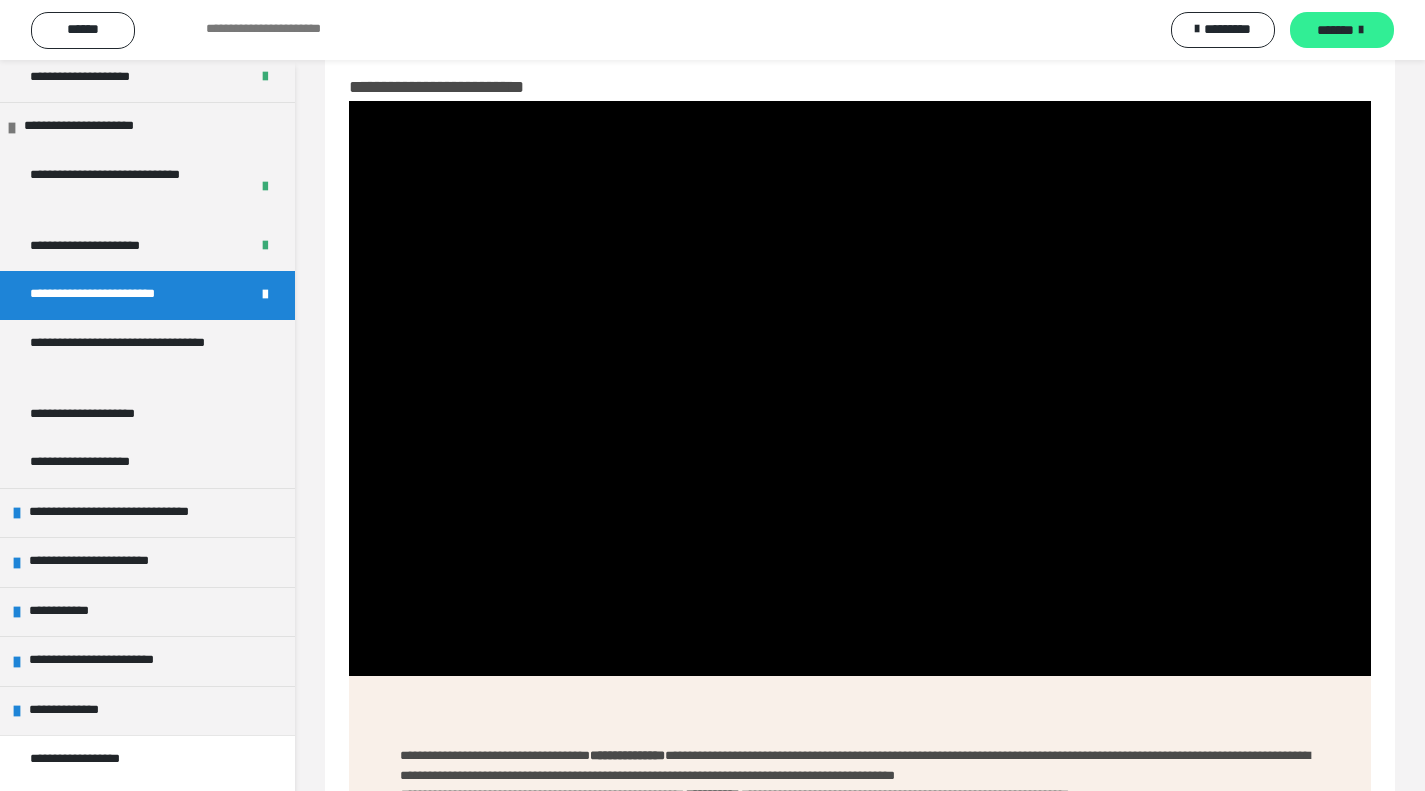 click on "*******" at bounding box center (1335, 30) 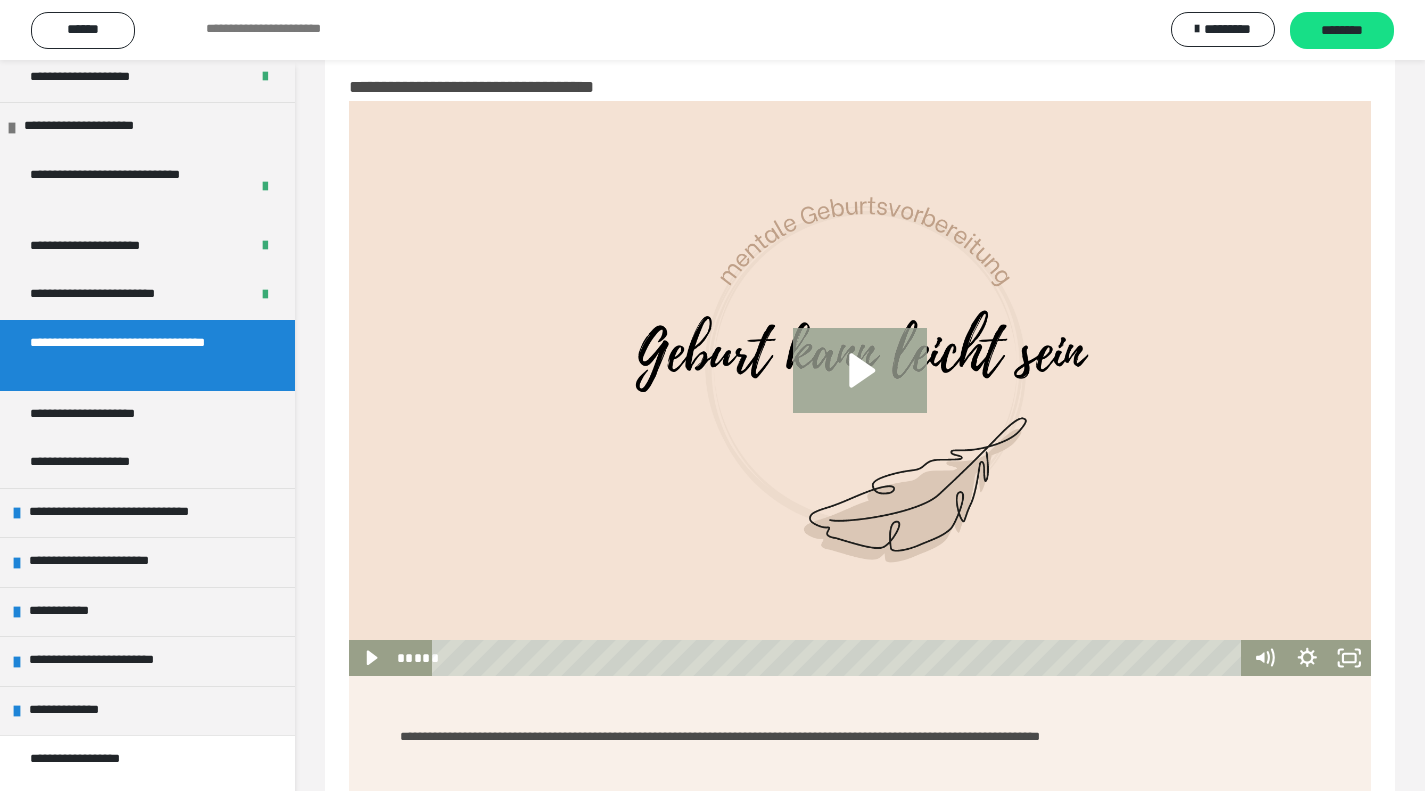 click 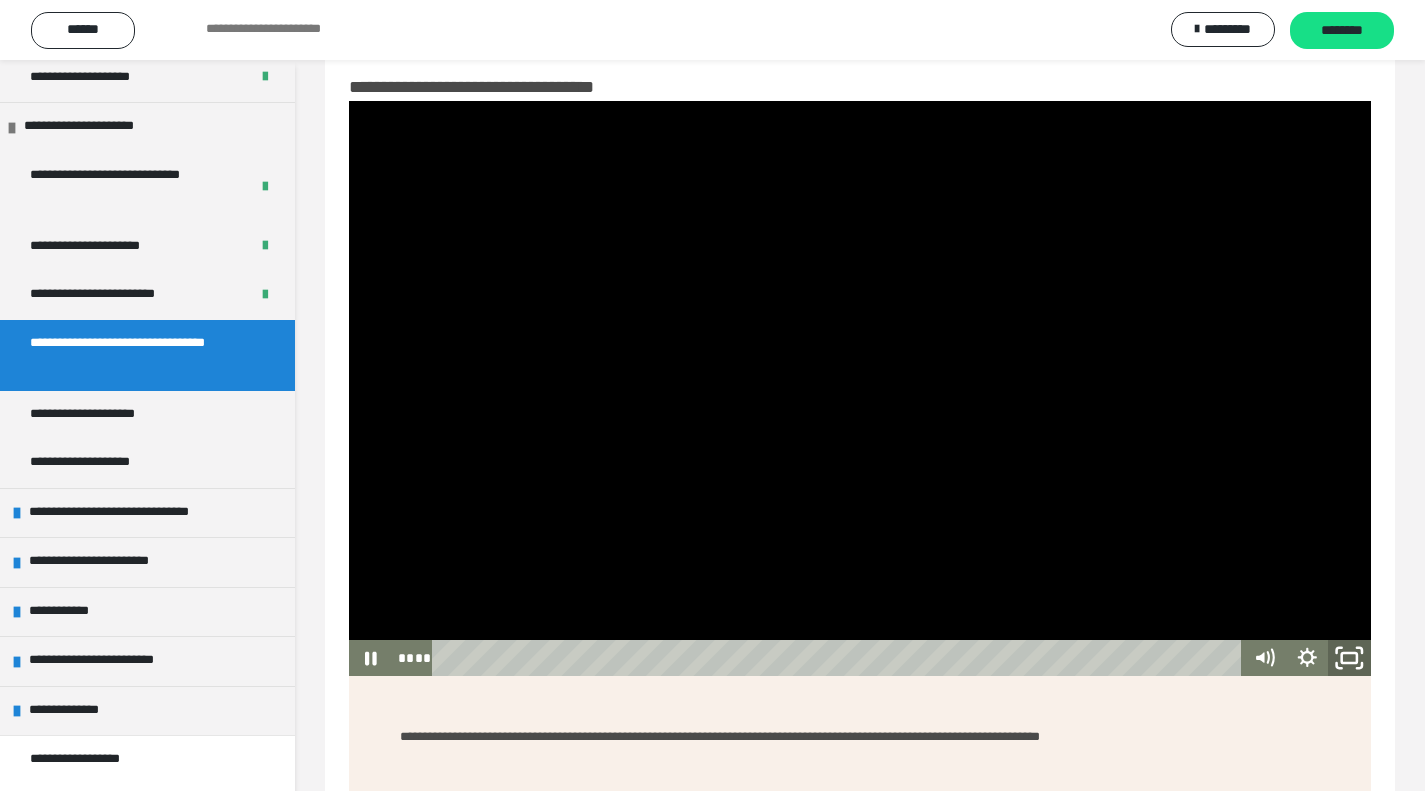 click 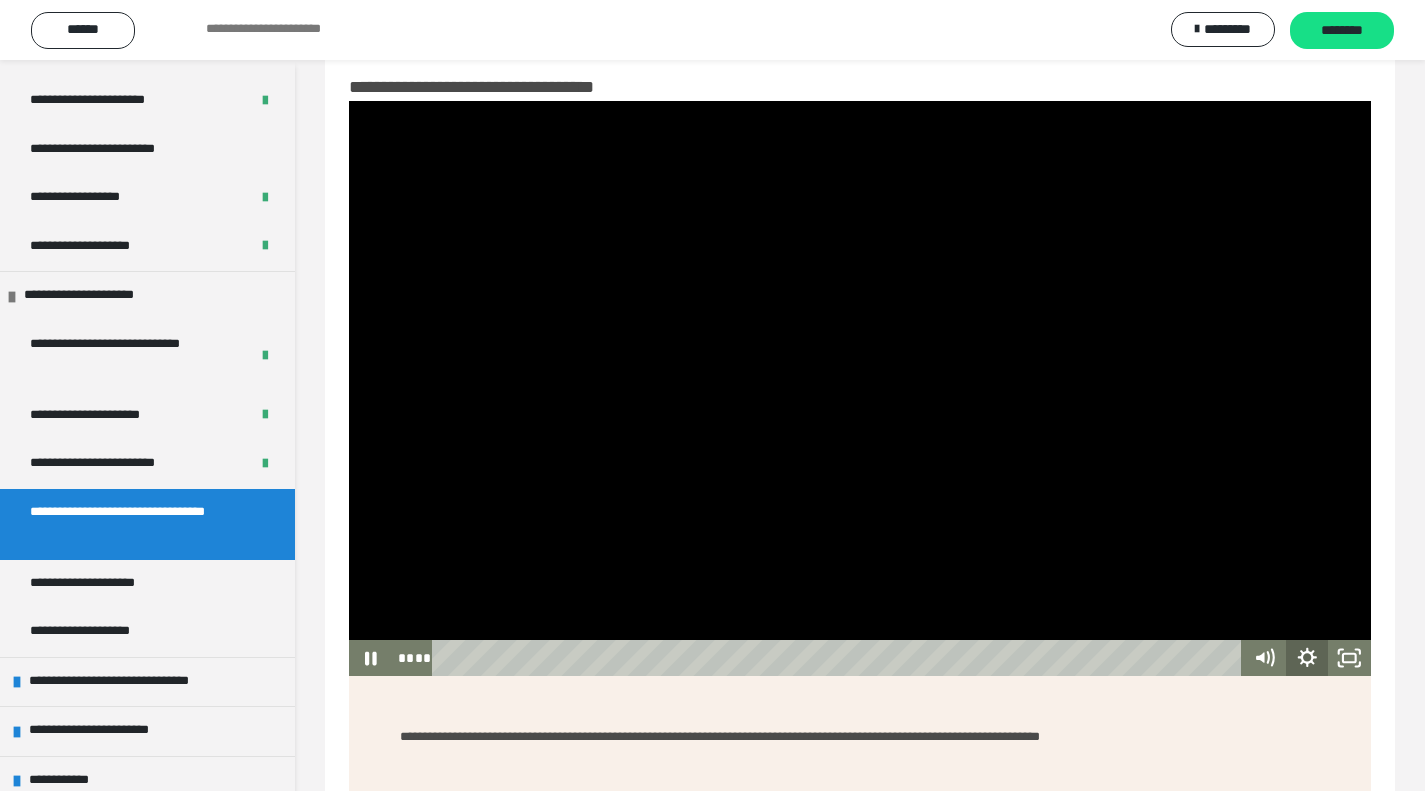 scroll, scrollTop: 1206, scrollLeft: 0, axis: vertical 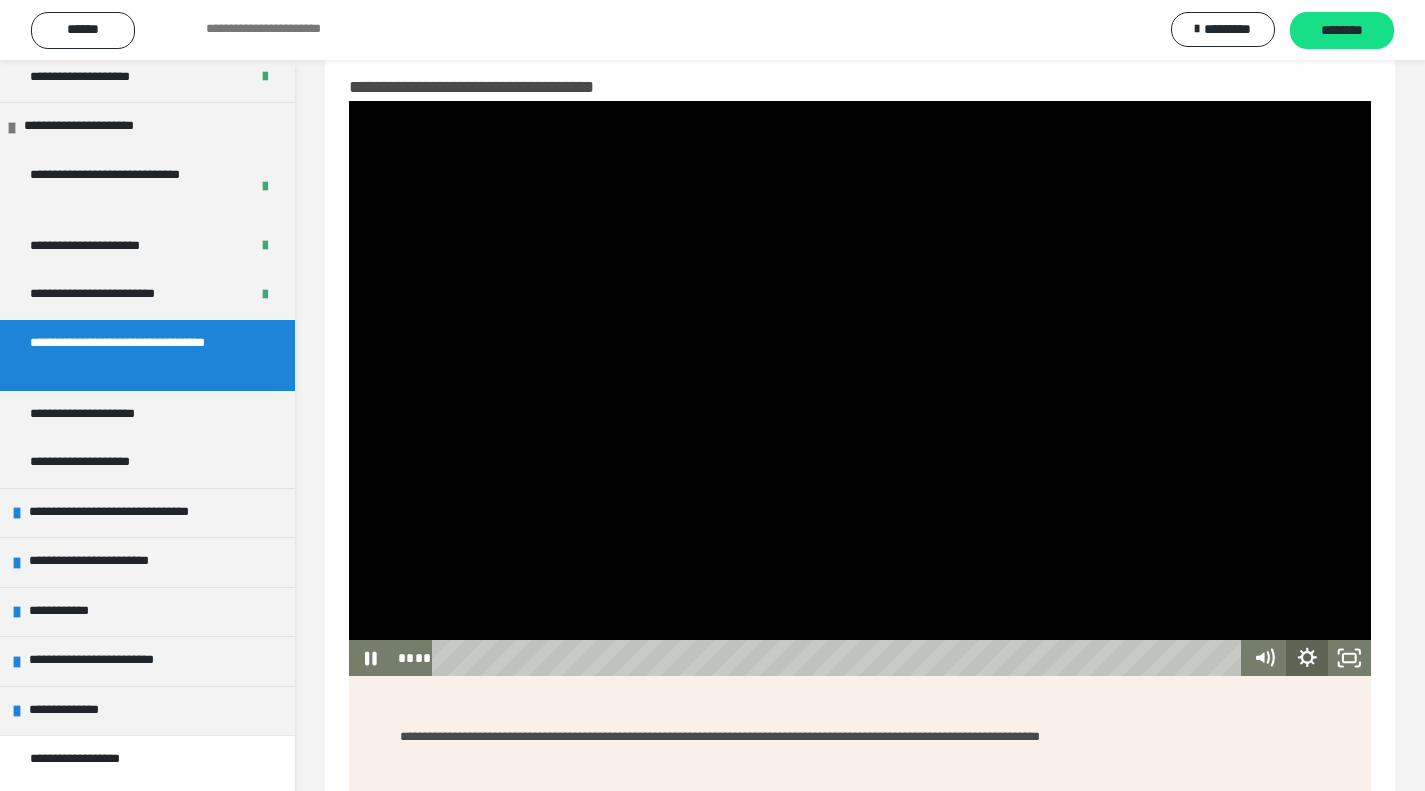 click 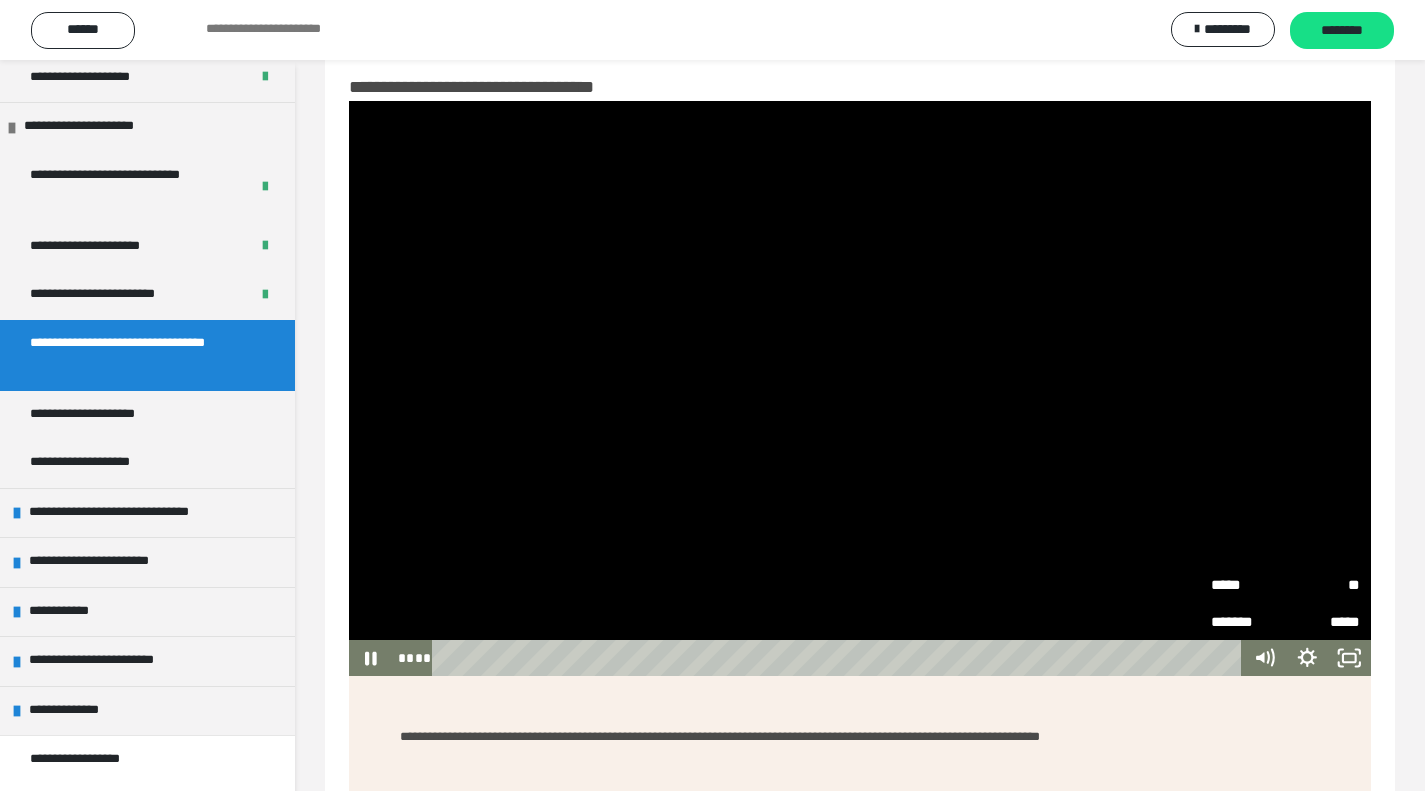 click on "**" at bounding box center (1323, 585) 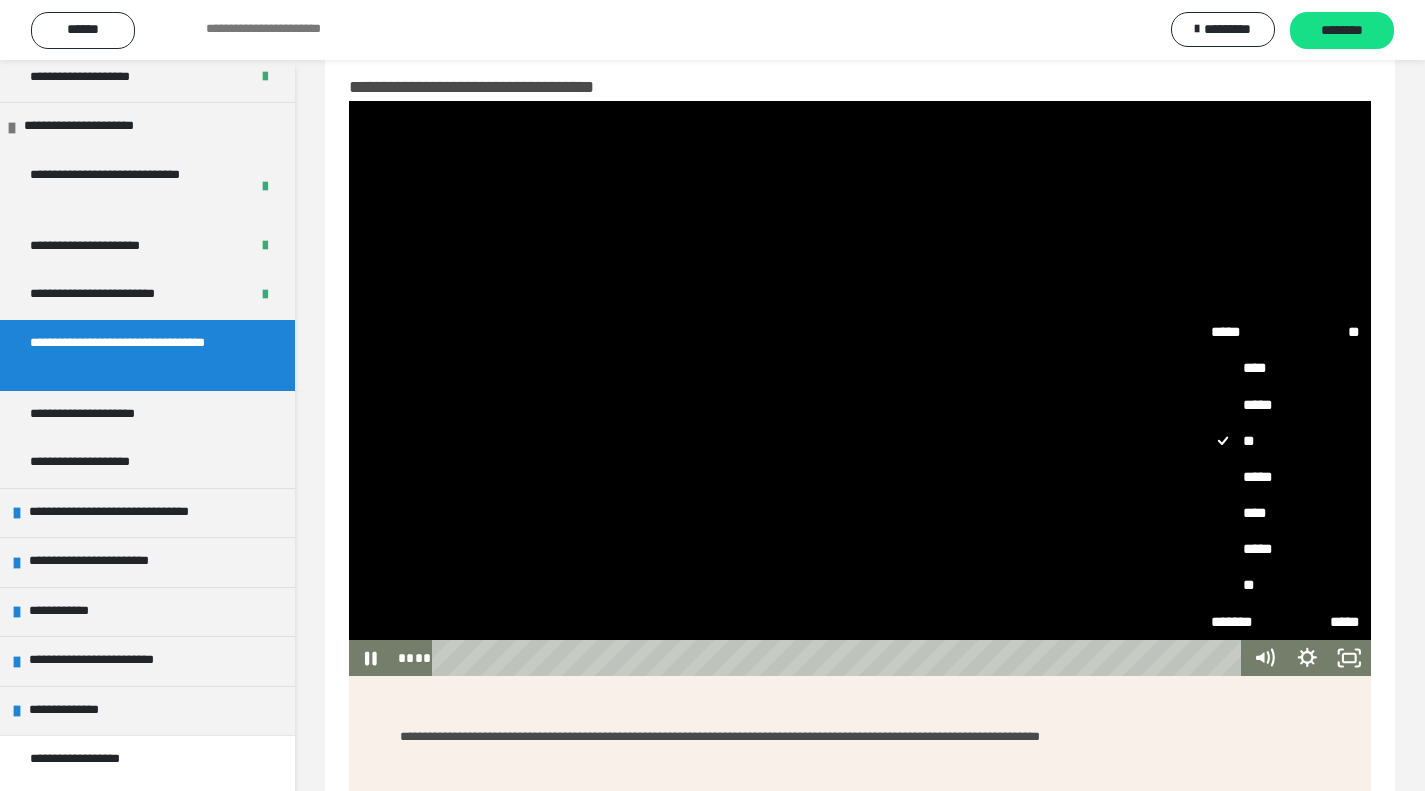 click on "*****" at bounding box center [1286, 478] 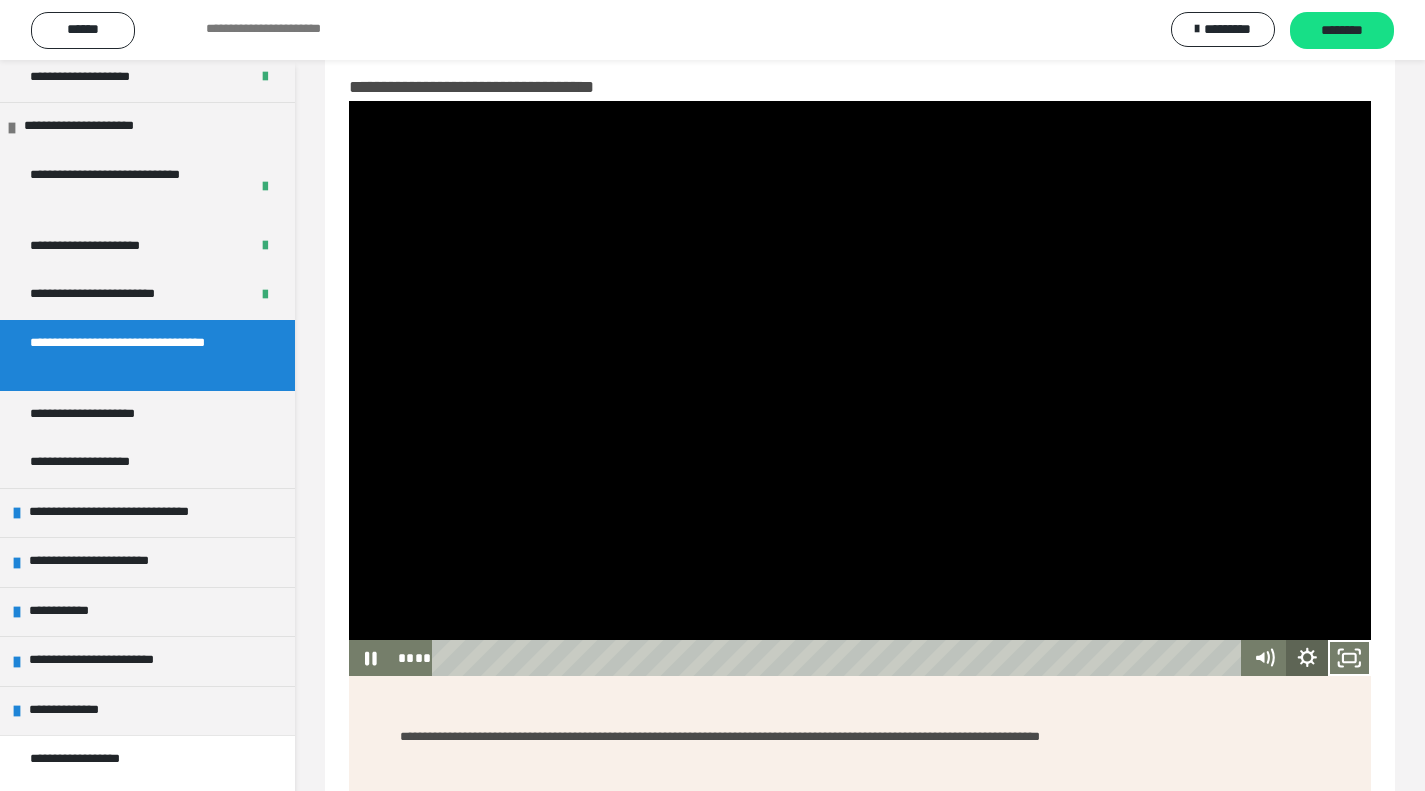 click 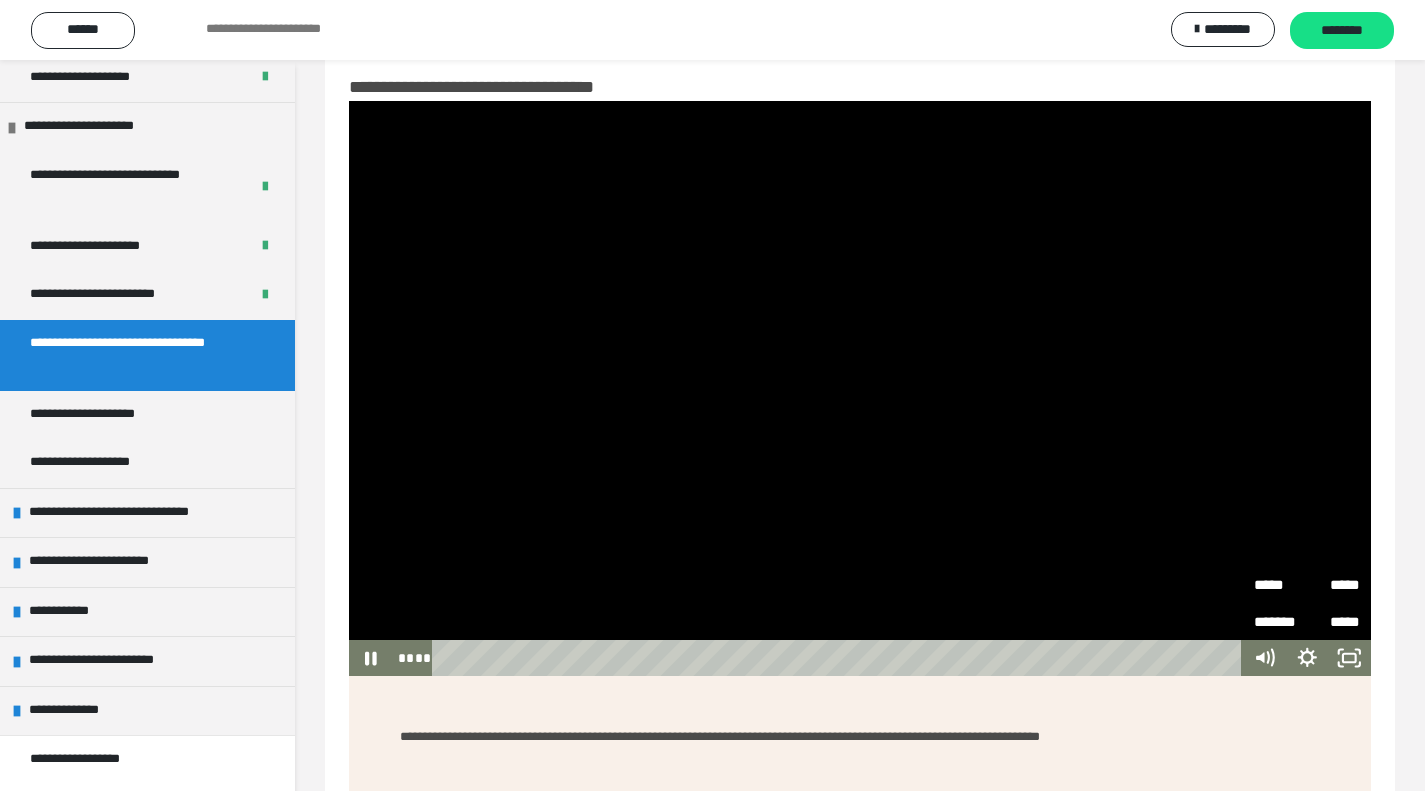 click on "*****" at bounding box center (1333, 578) 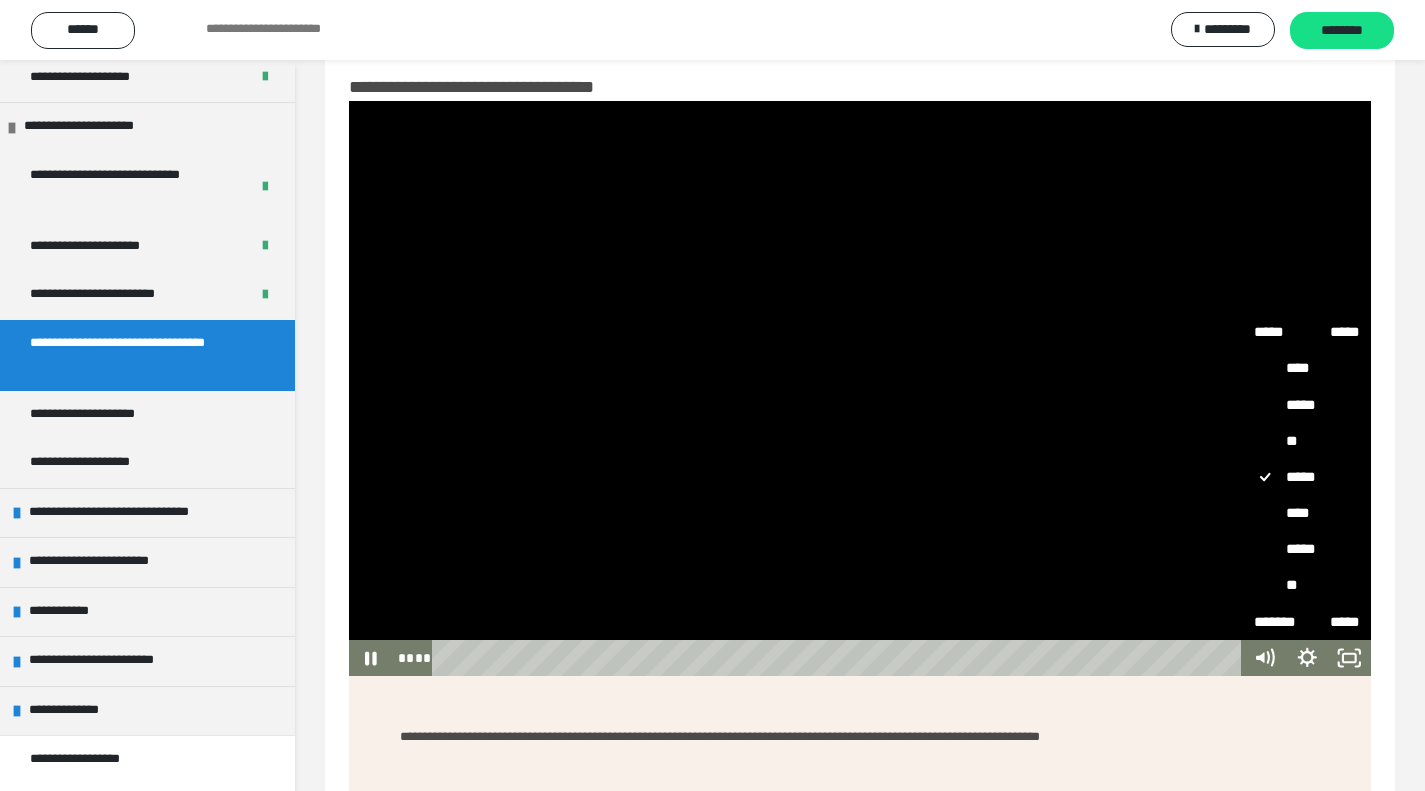click on "****" at bounding box center (1307, 514) 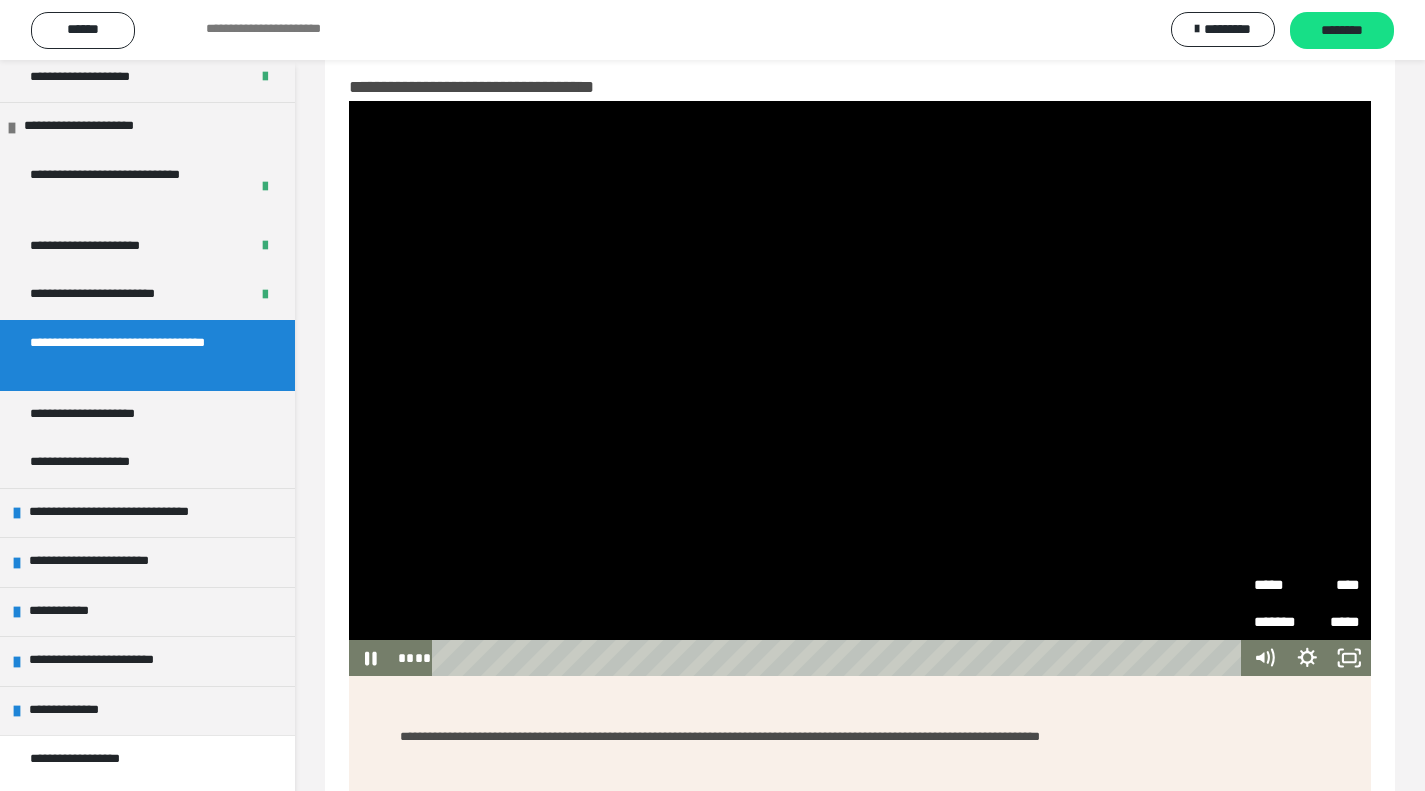 click on "**********" at bounding box center (860, 491) 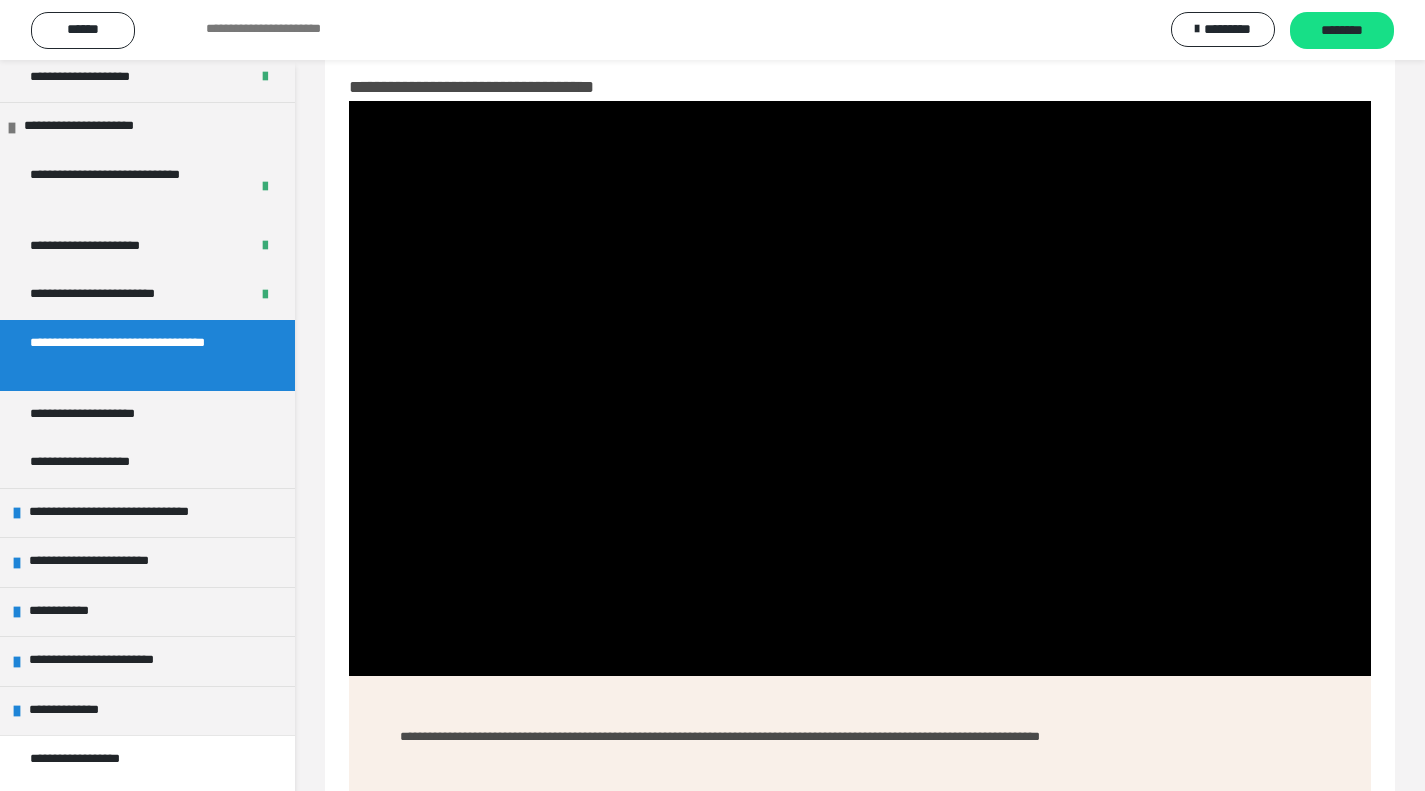 click on "**********" at bounding box center [860, 491] 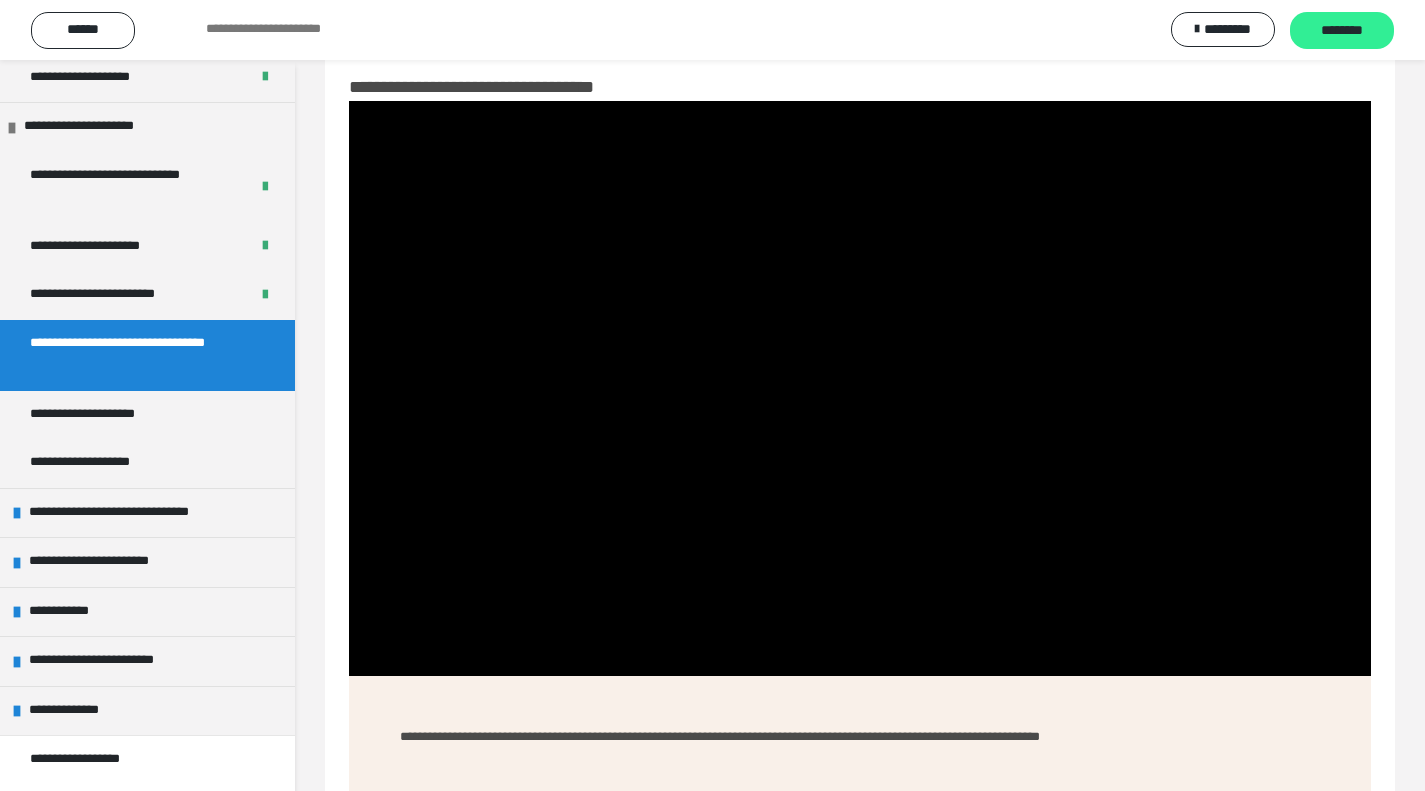 click on "********" at bounding box center (1342, 31) 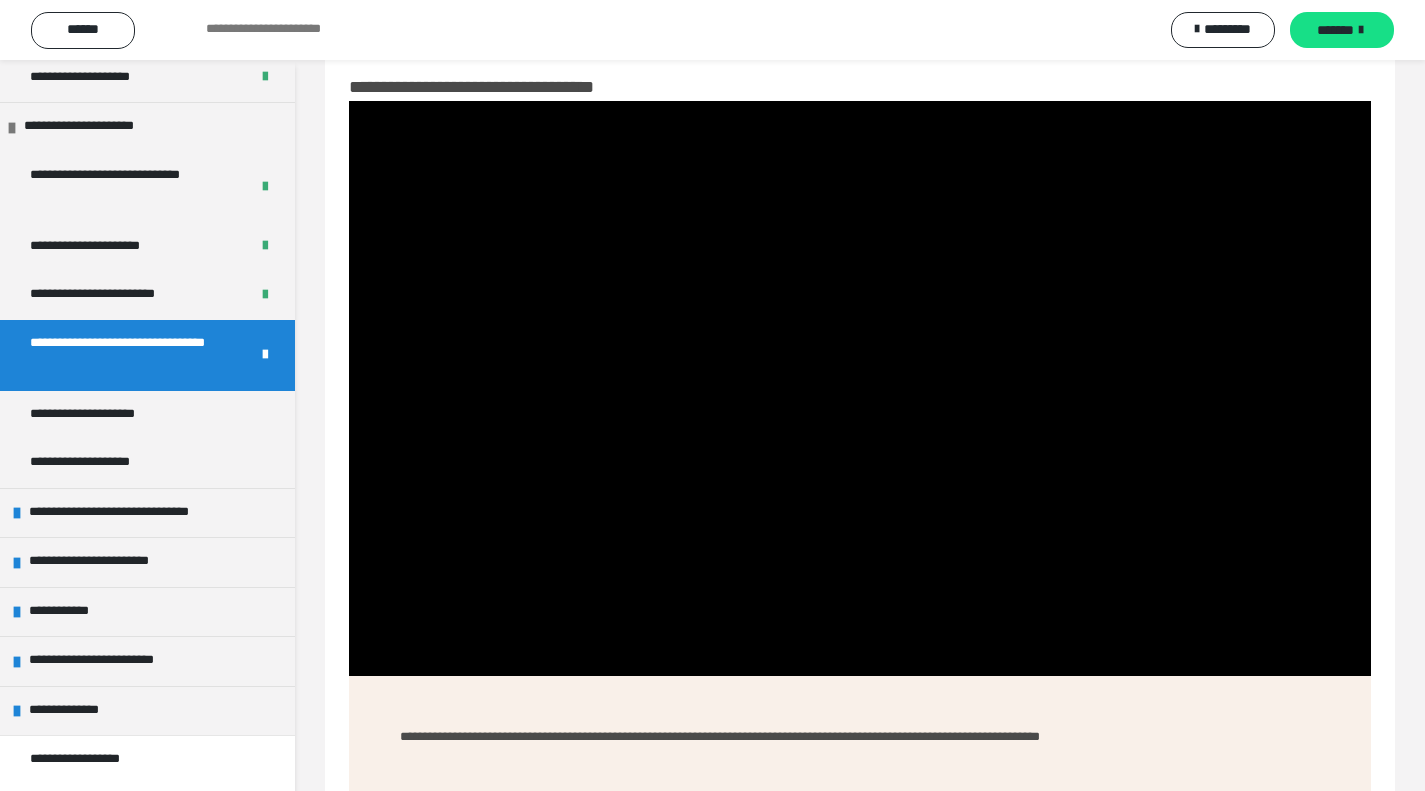 click on "*******" at bounding box center (1335, 30) 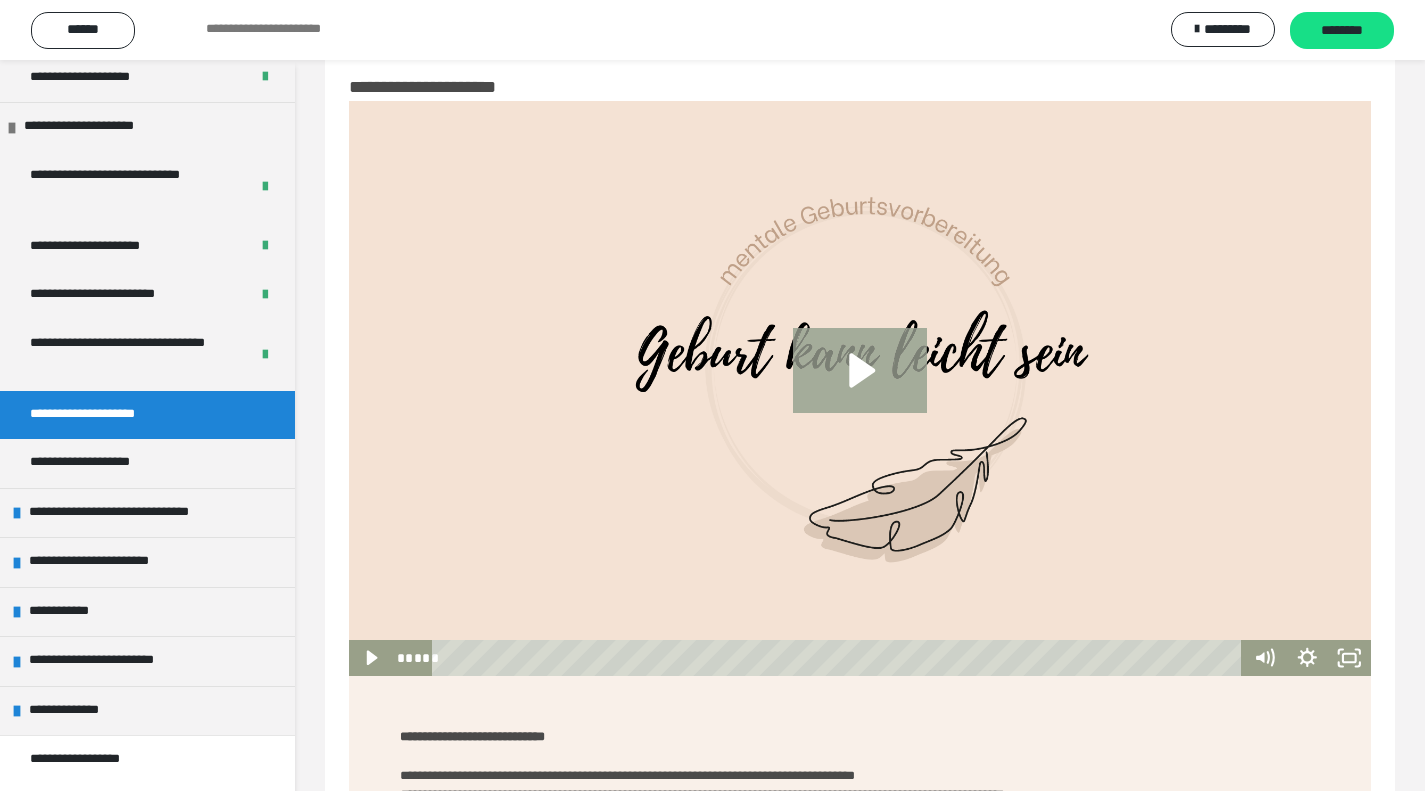 click 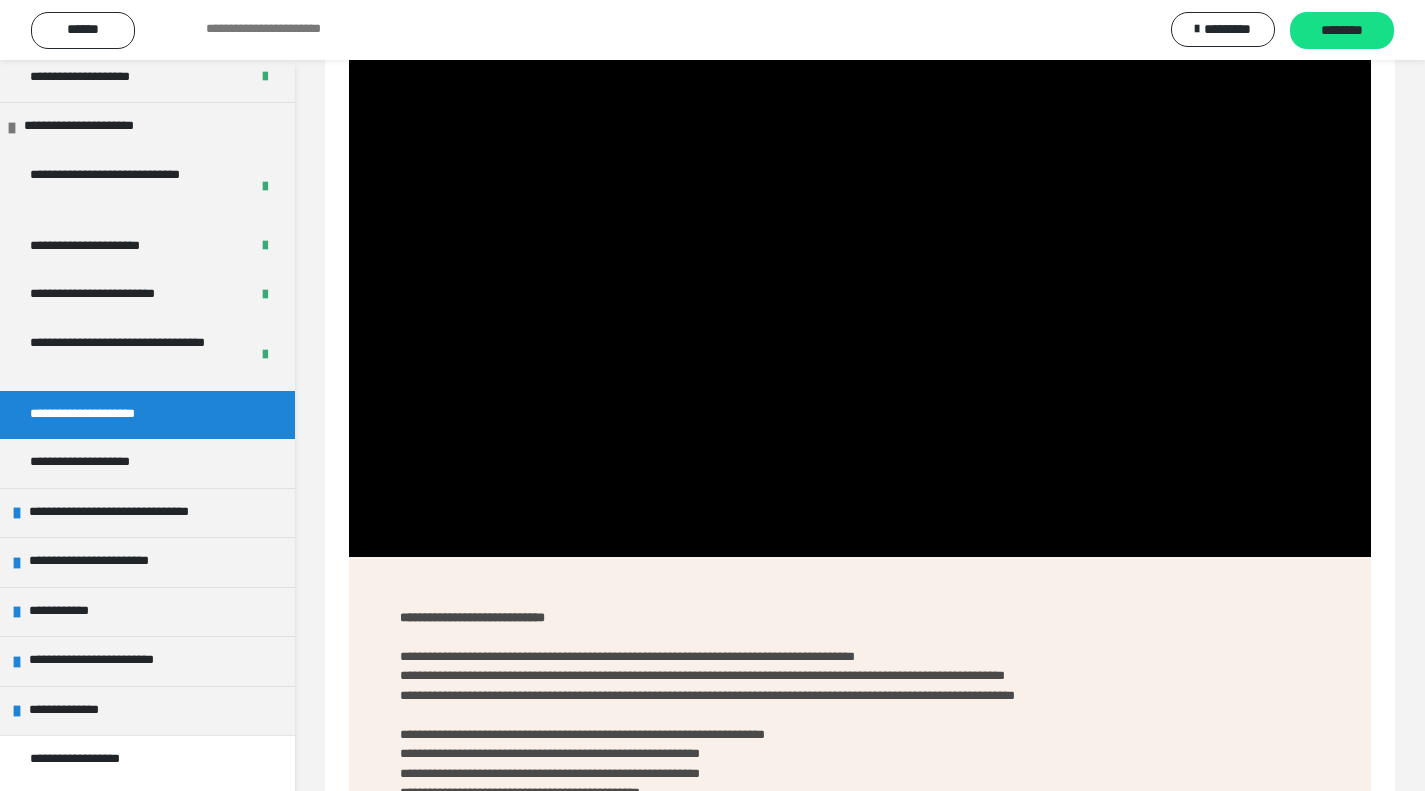 scroll, scrollTop: 160, scrollLeft: 0, axis: vertical 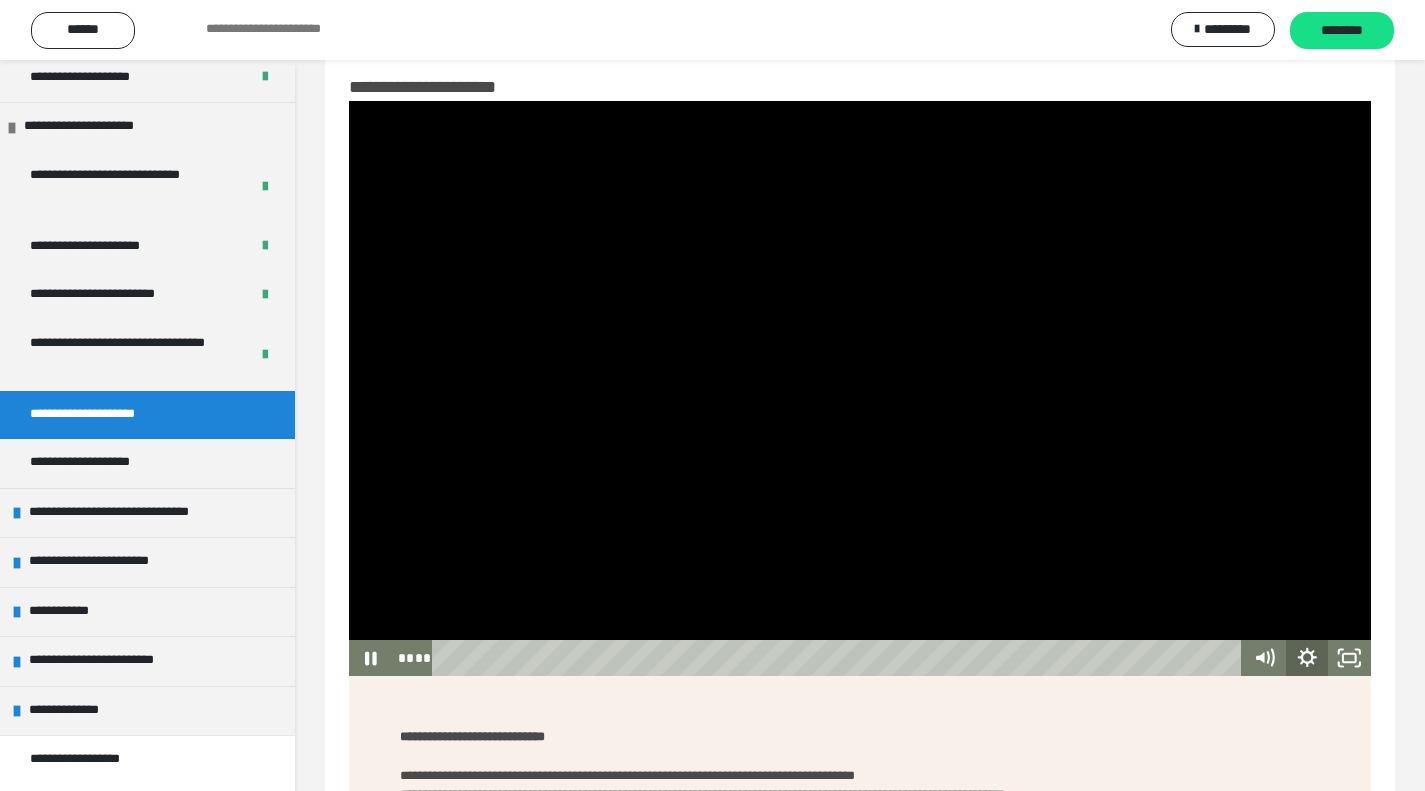 click 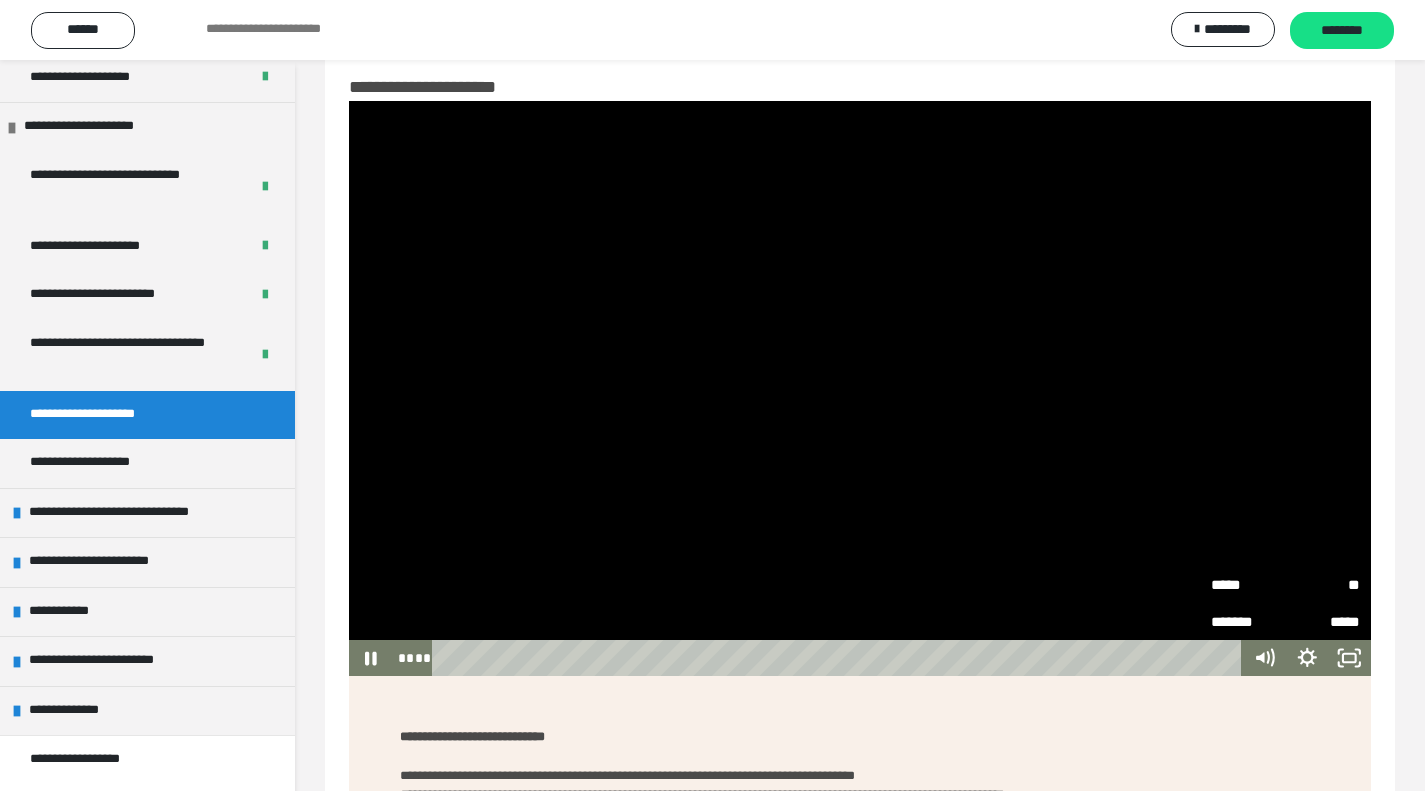 click on "*****" at bounding box center [1248, 585] 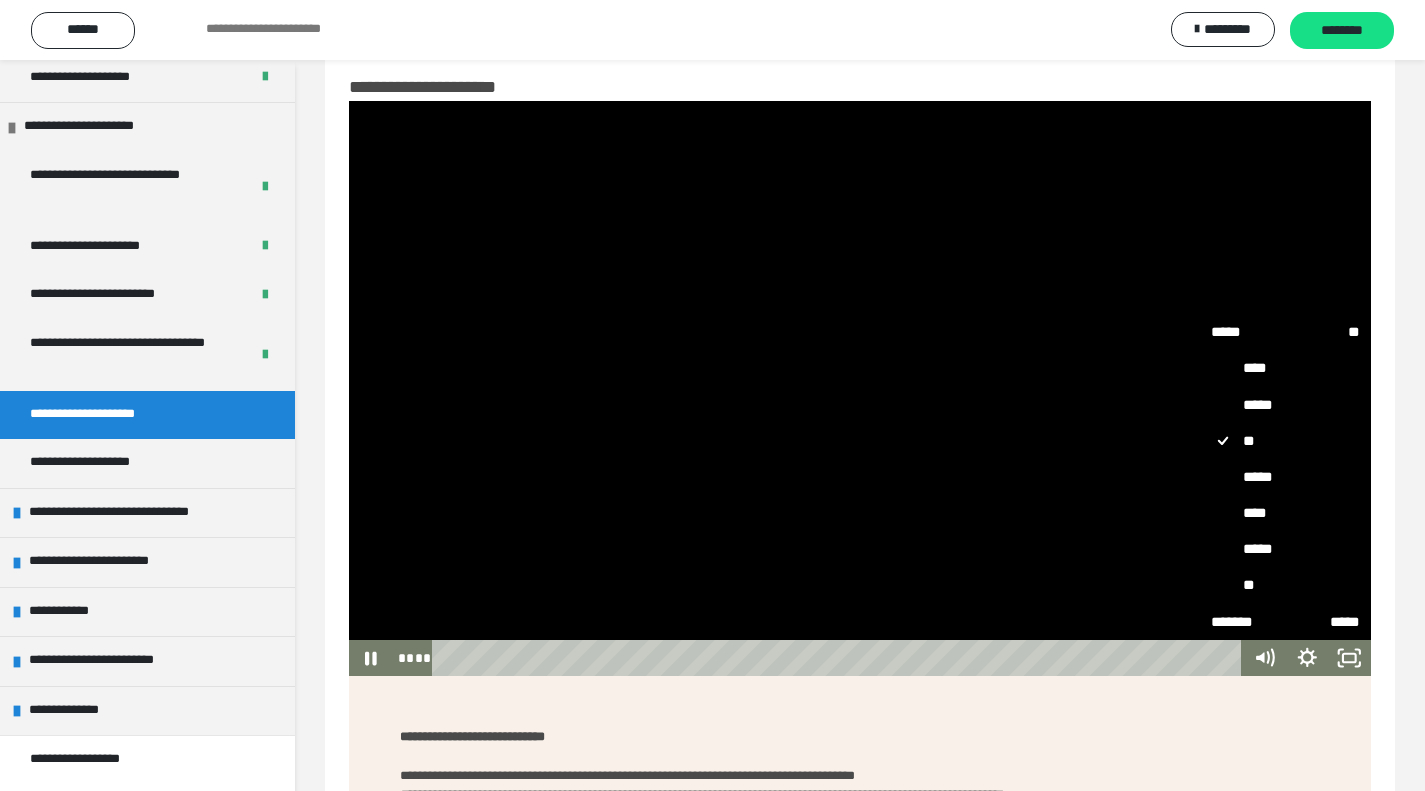 click on "****" at bounding box center (1286, 514) 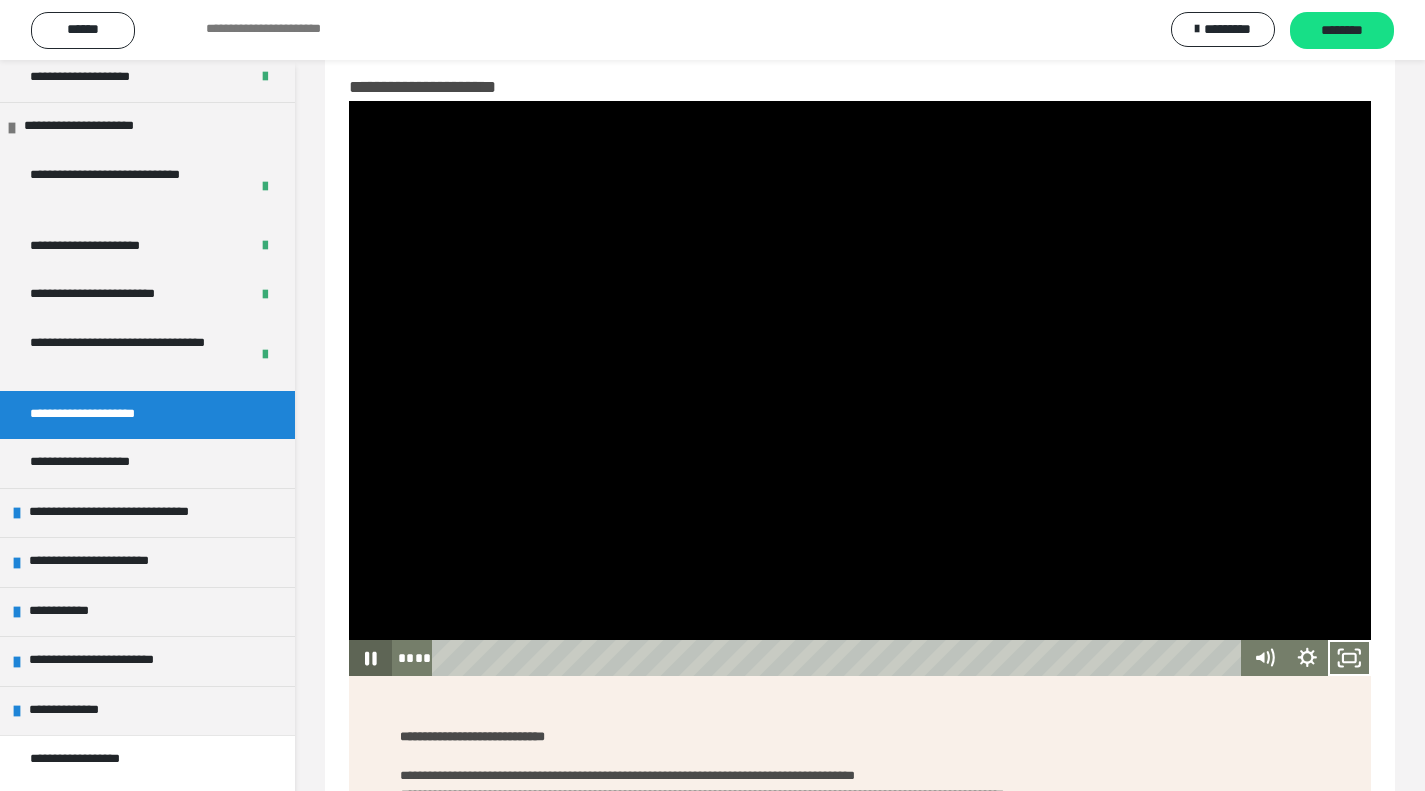 click 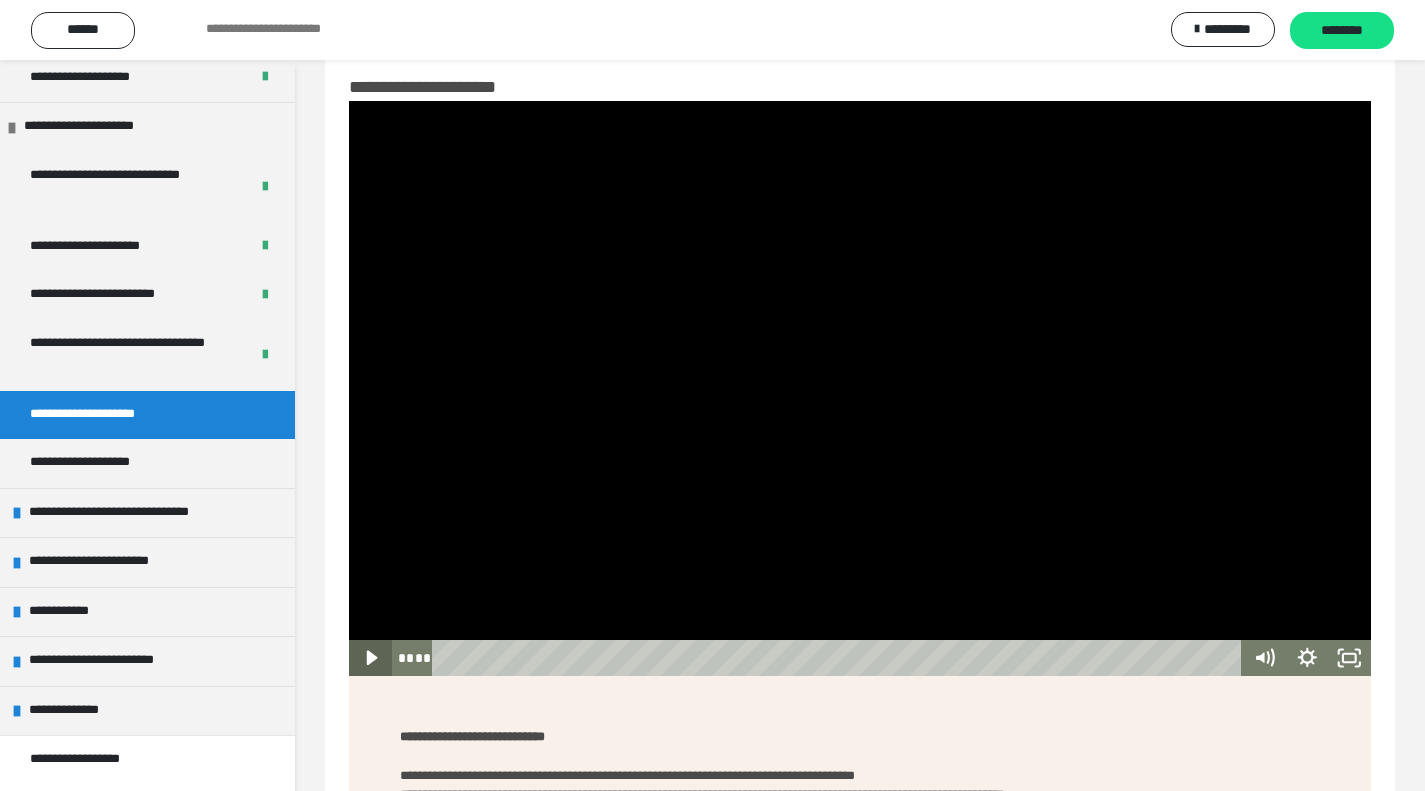 click 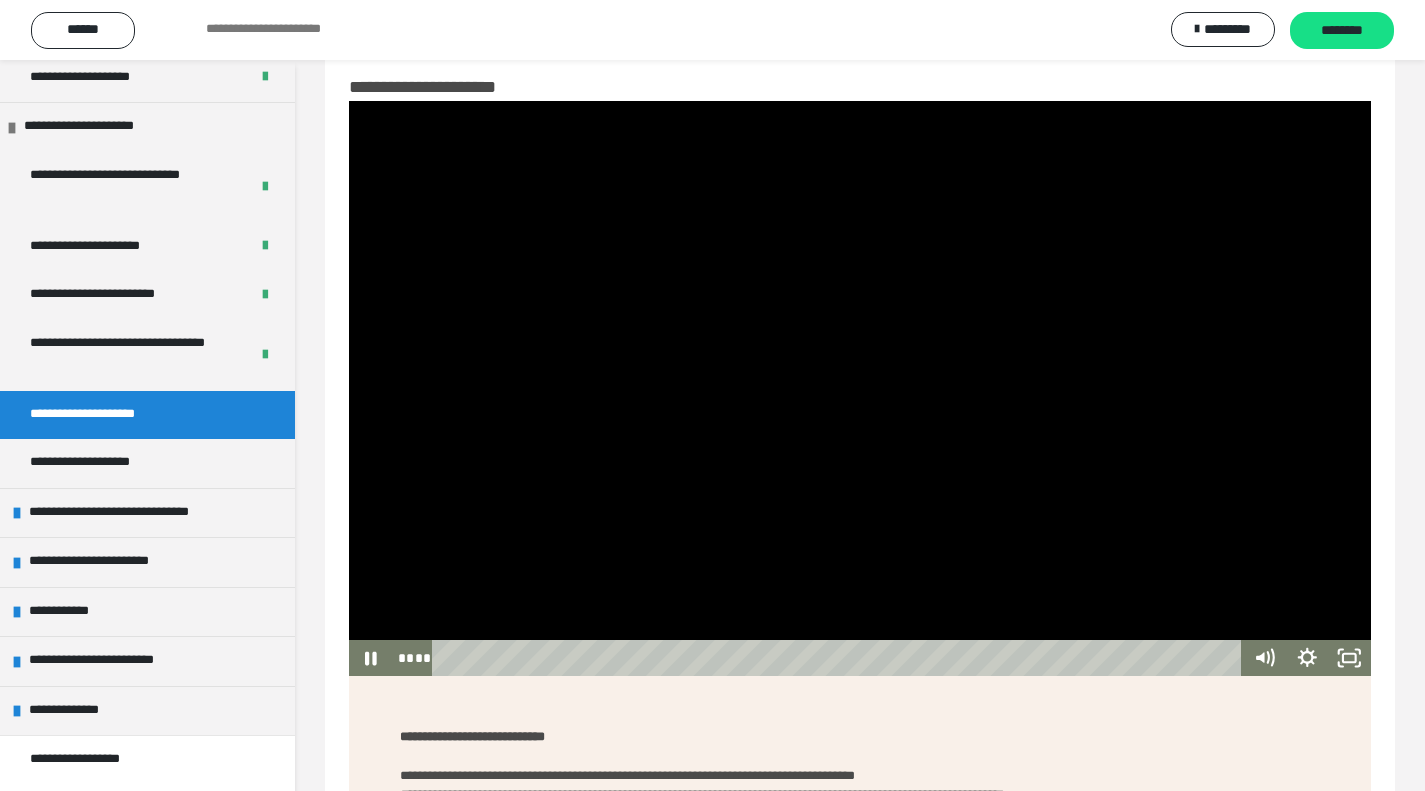 click at bounding box center (860, 388) 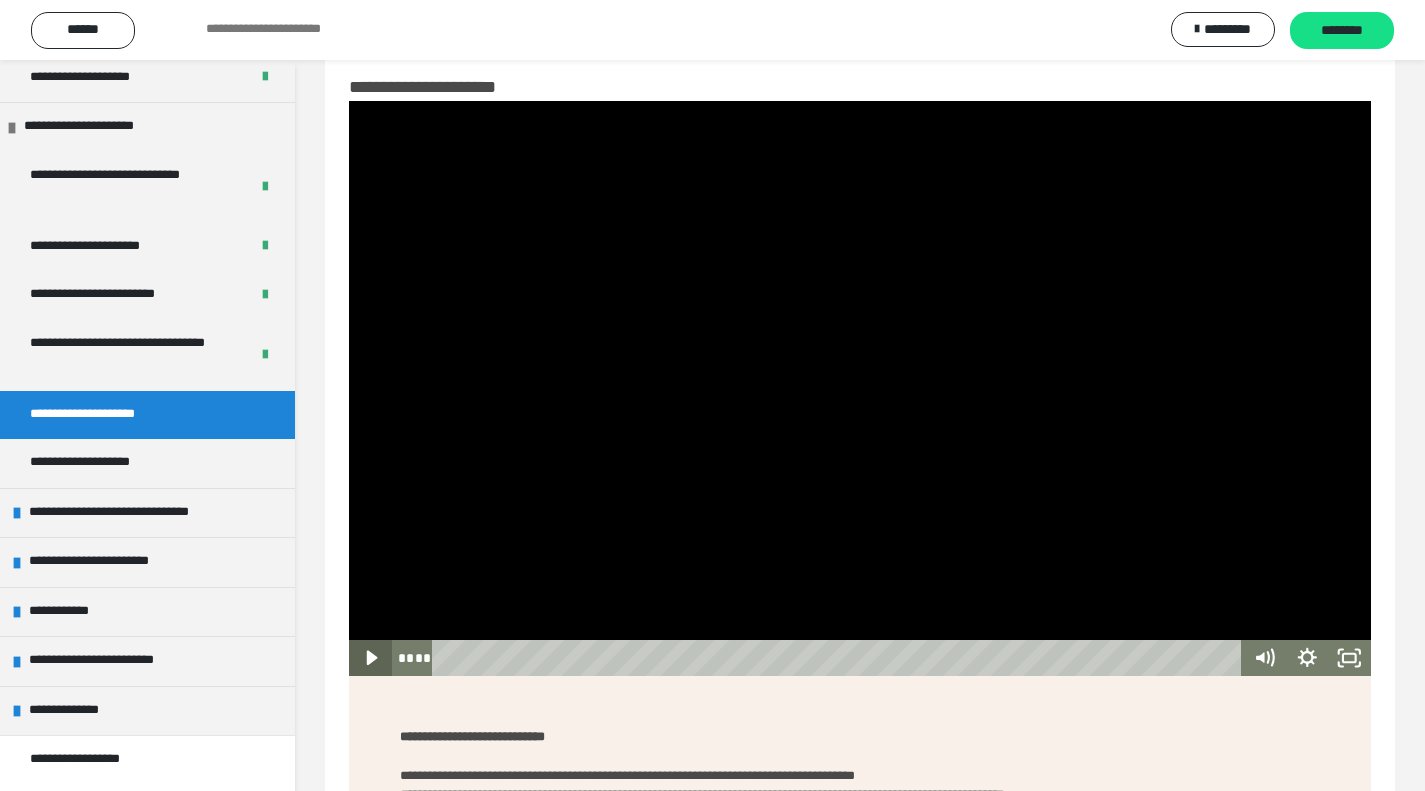 click 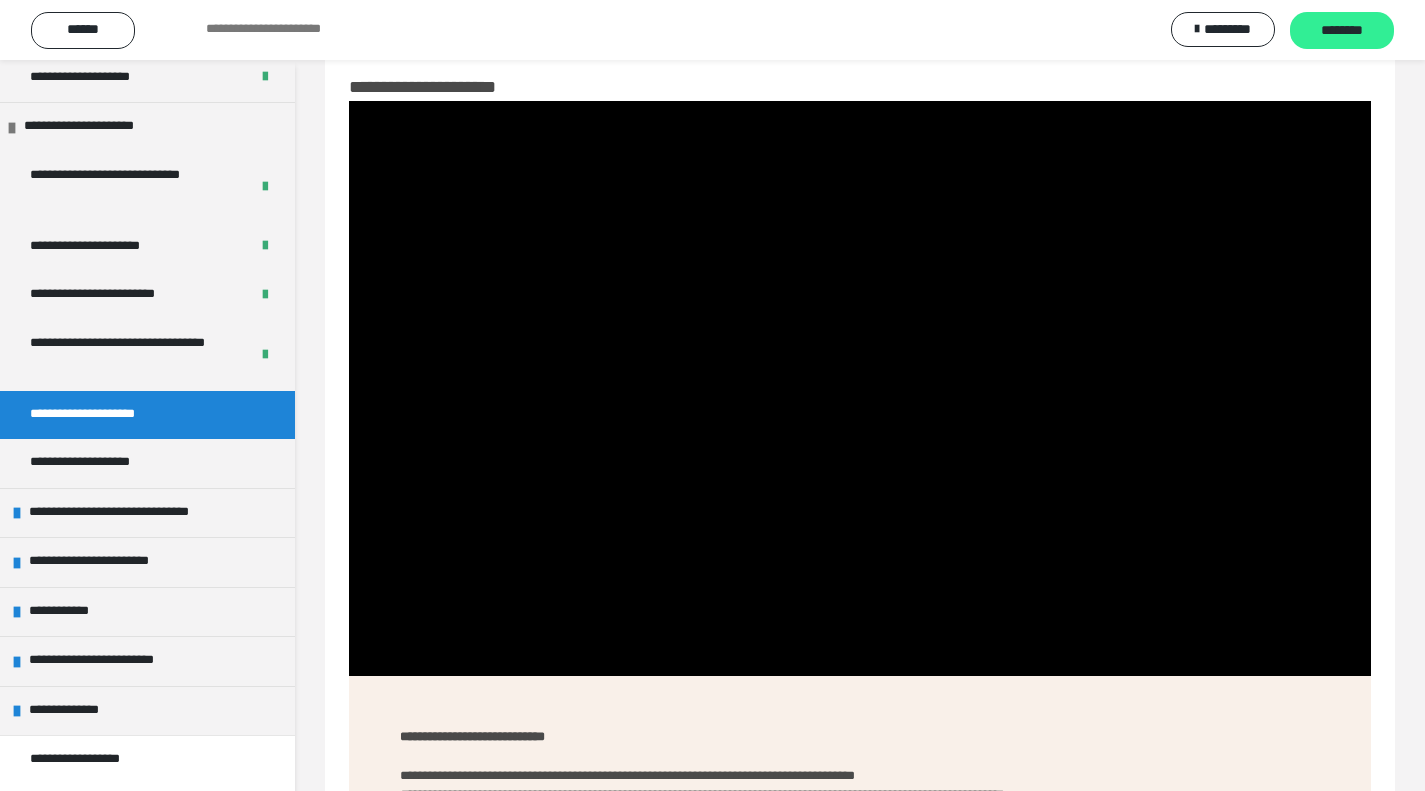 click on "********" at bounding box center [1342, 31] 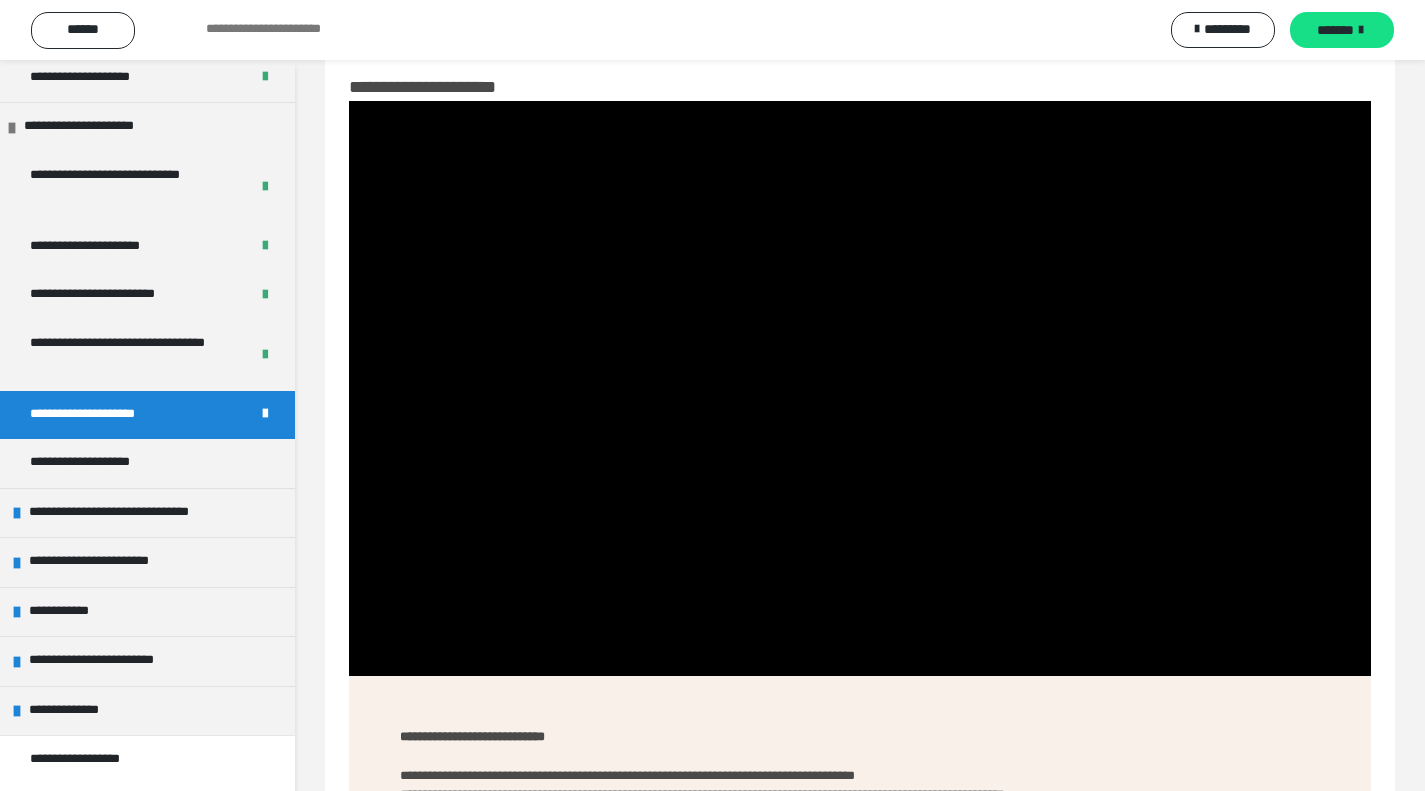 click on "*******" at bounding box center (1335, 30) 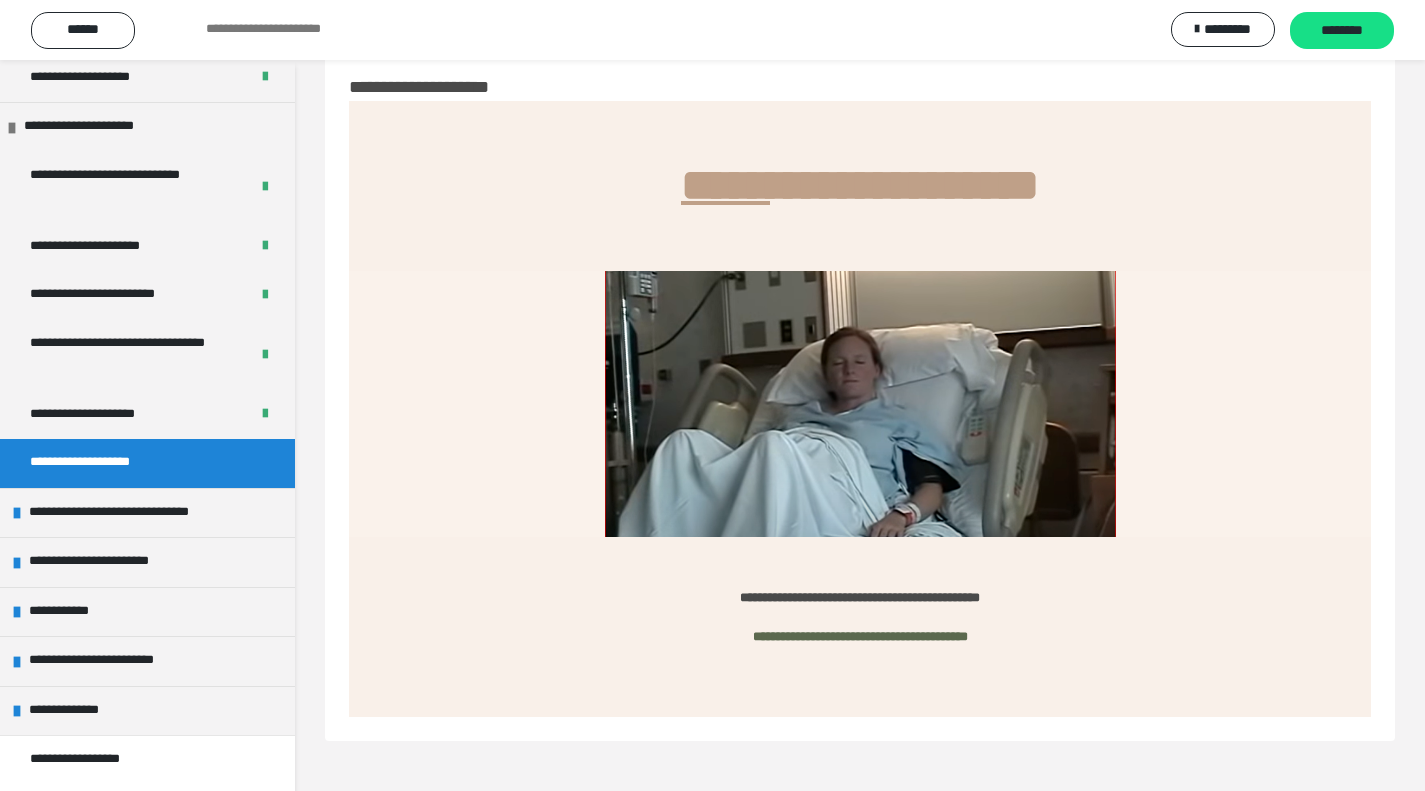 click on "**********" at bounding box center [860, 636] 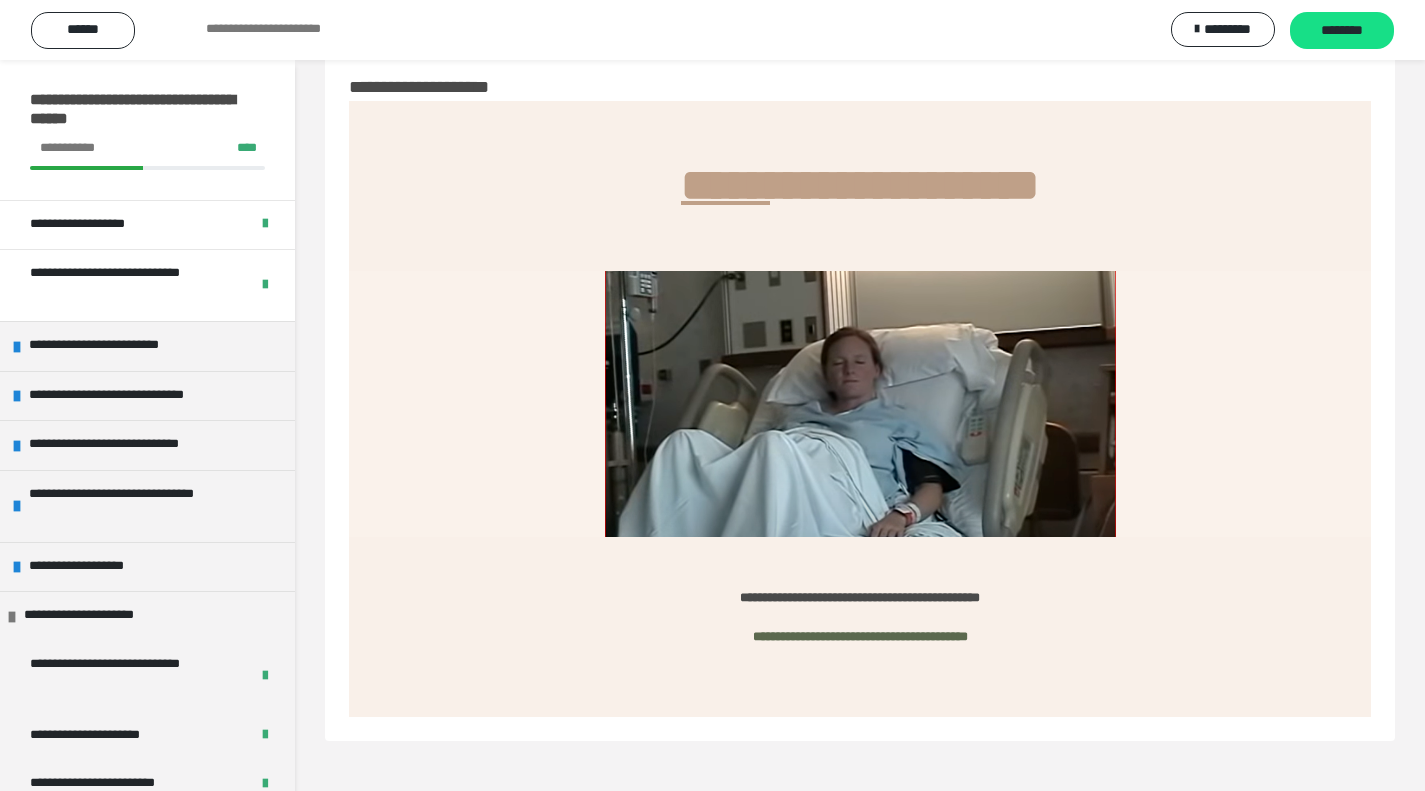 scroll, scrollTop: 0, scrollLeft: 0, axis: both 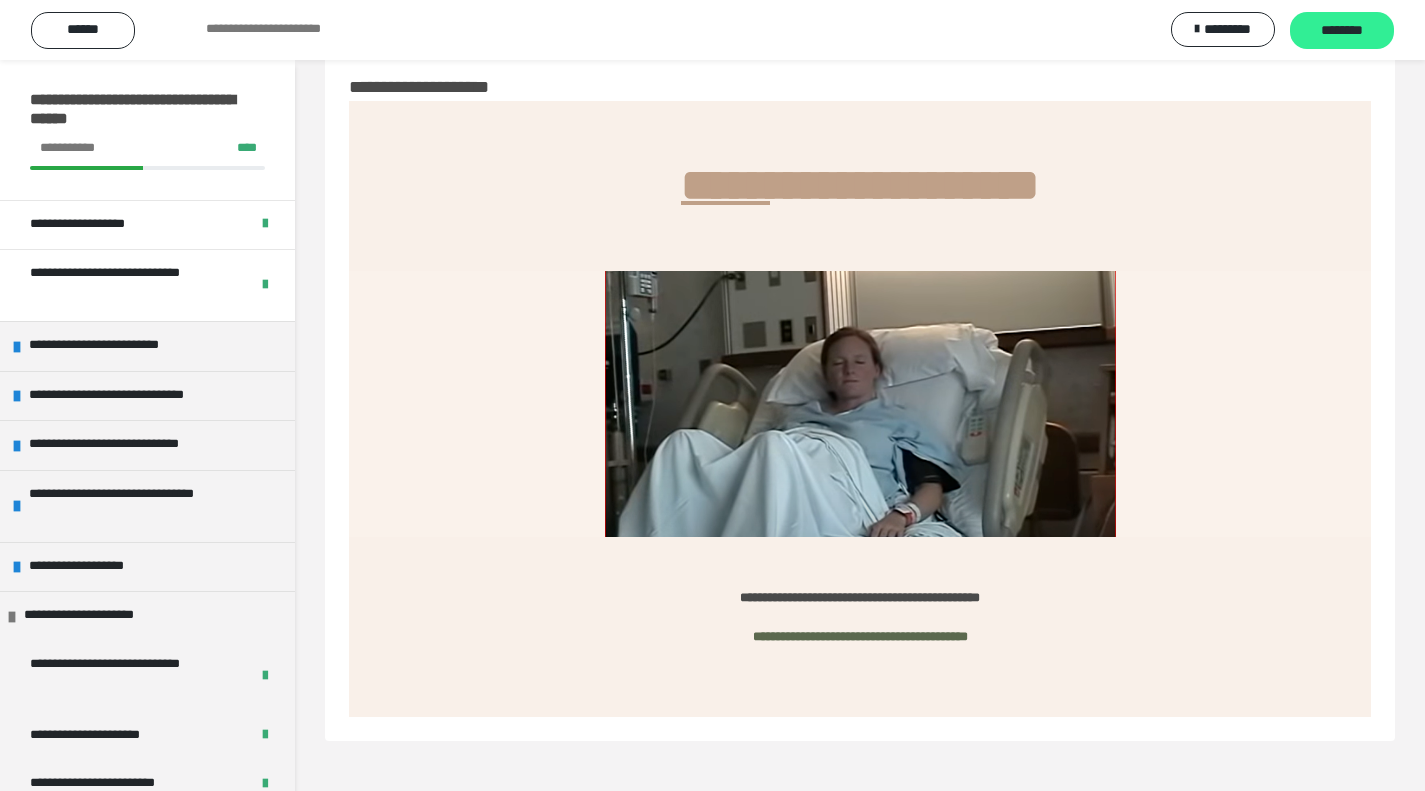click on "********" at bounding box center (1342, 30) 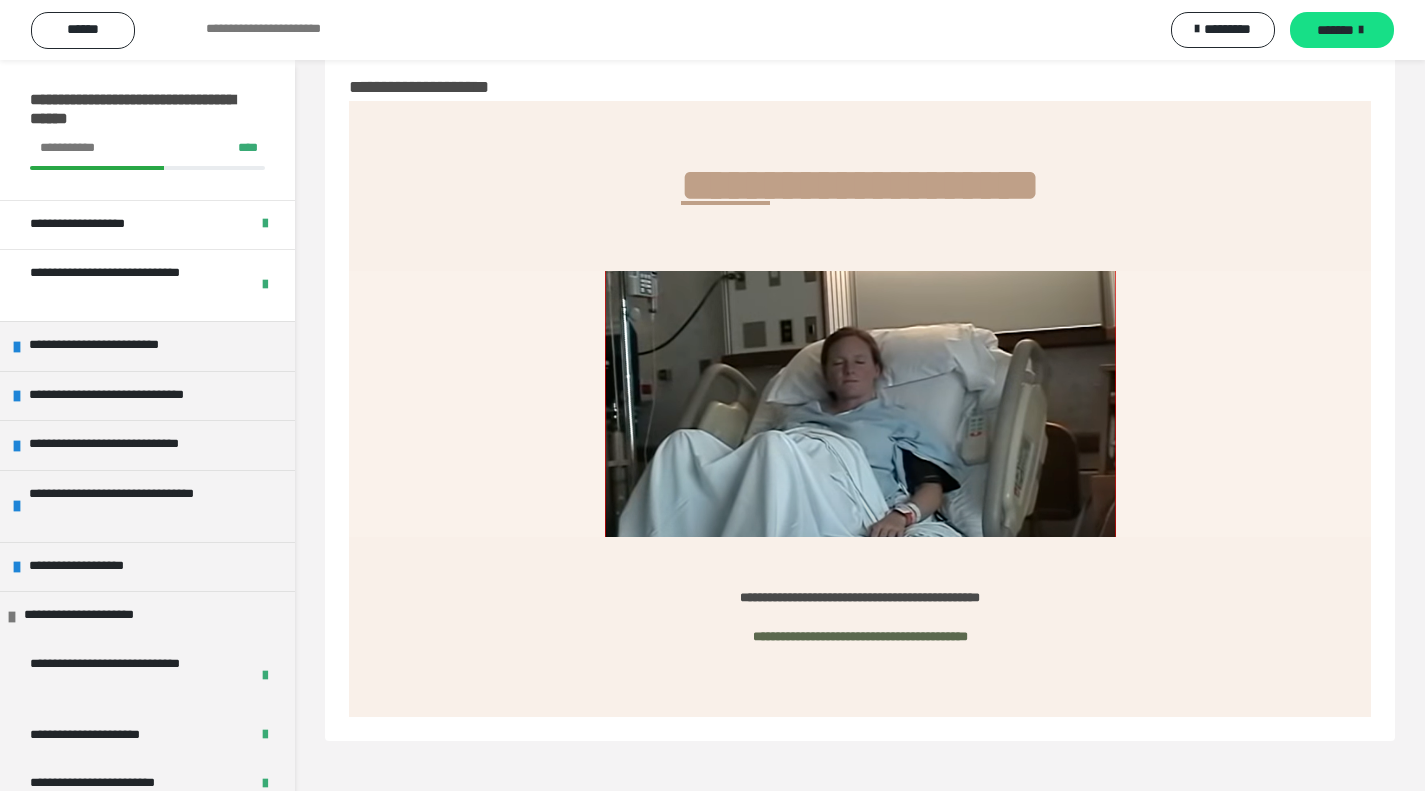 click on "*******" at bounding box center (1342, 30) 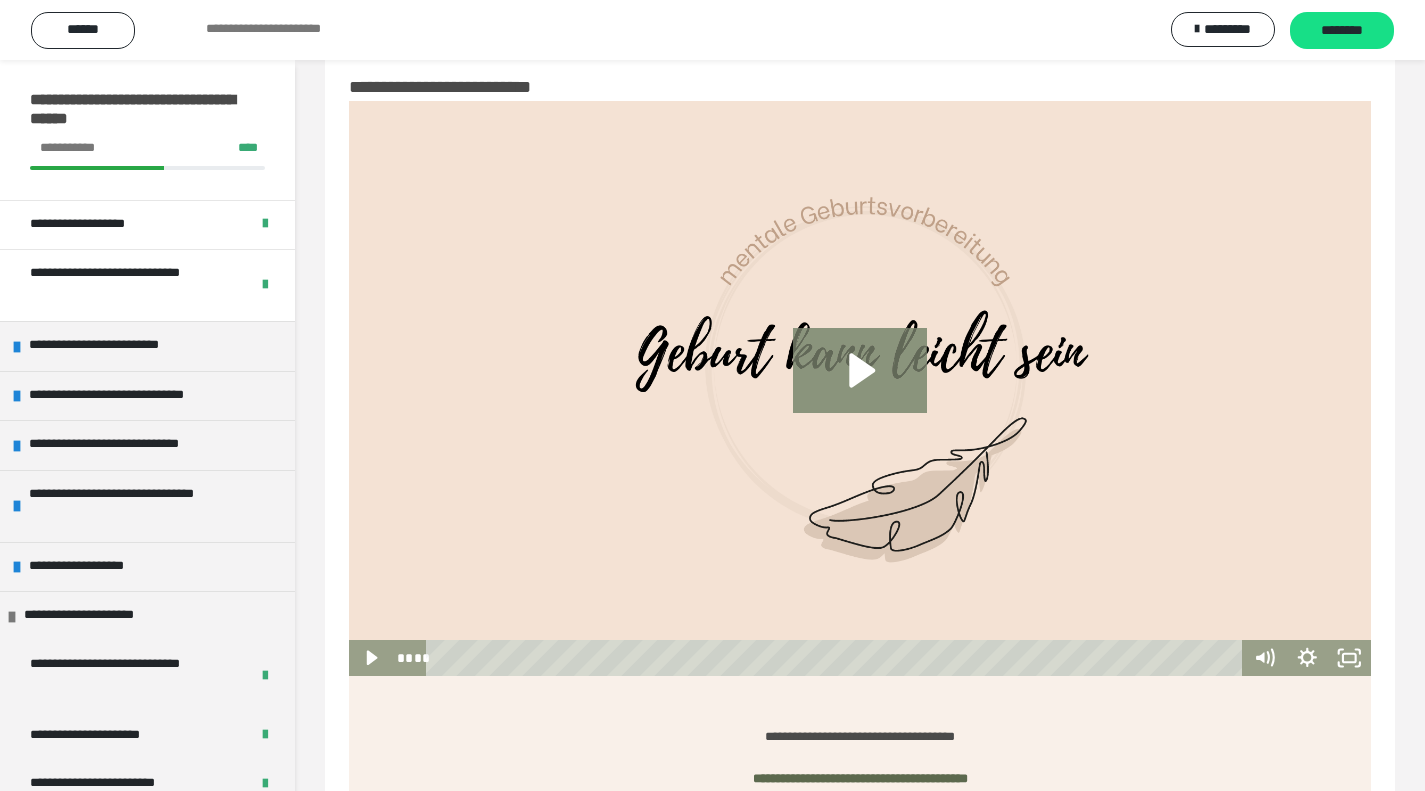 scroll, scrollTop: 692, scrollLeft: 0, axis: vertical 